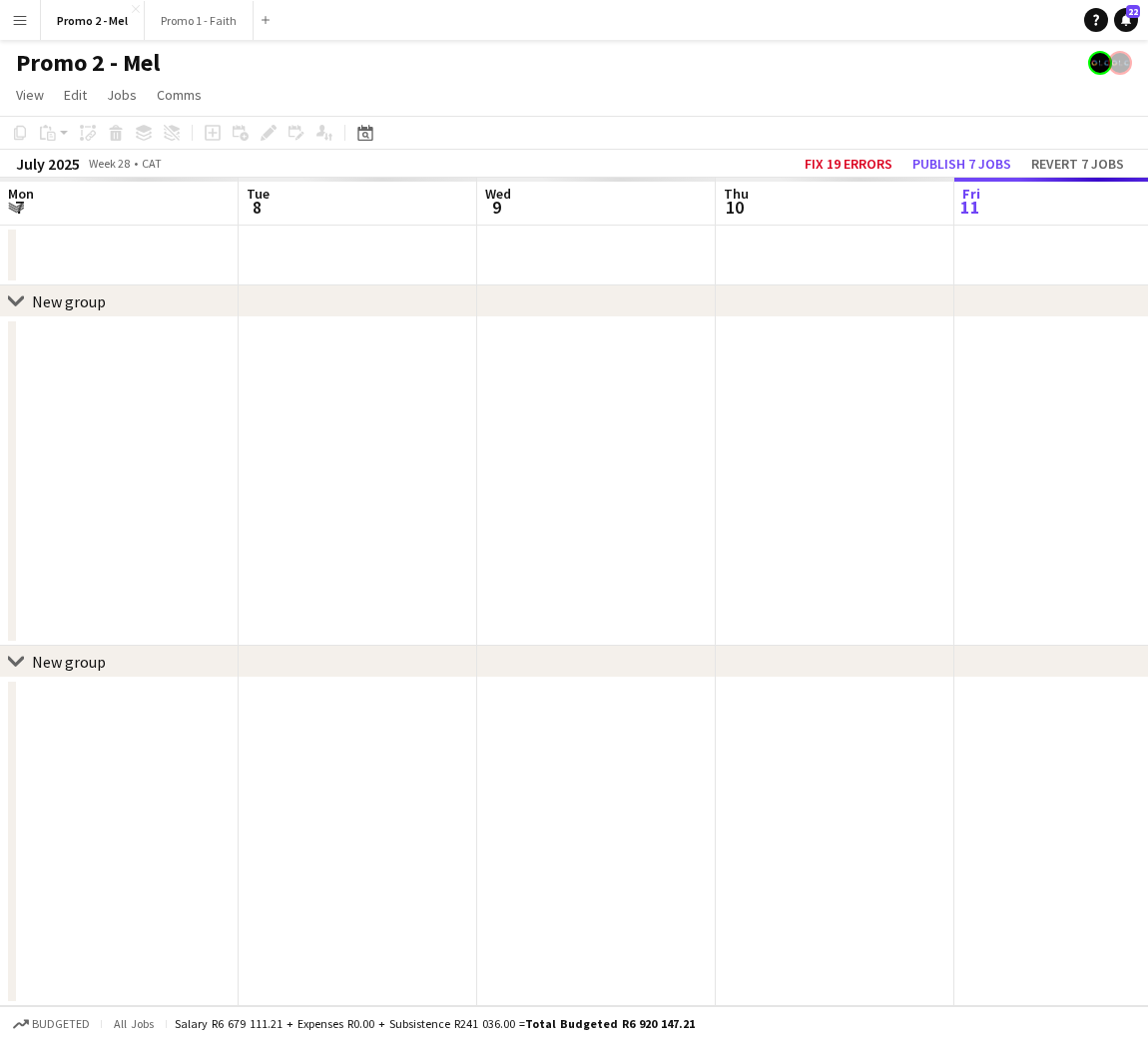 scroll, scrollTop: 0, scrollLeft: 0, axis: both 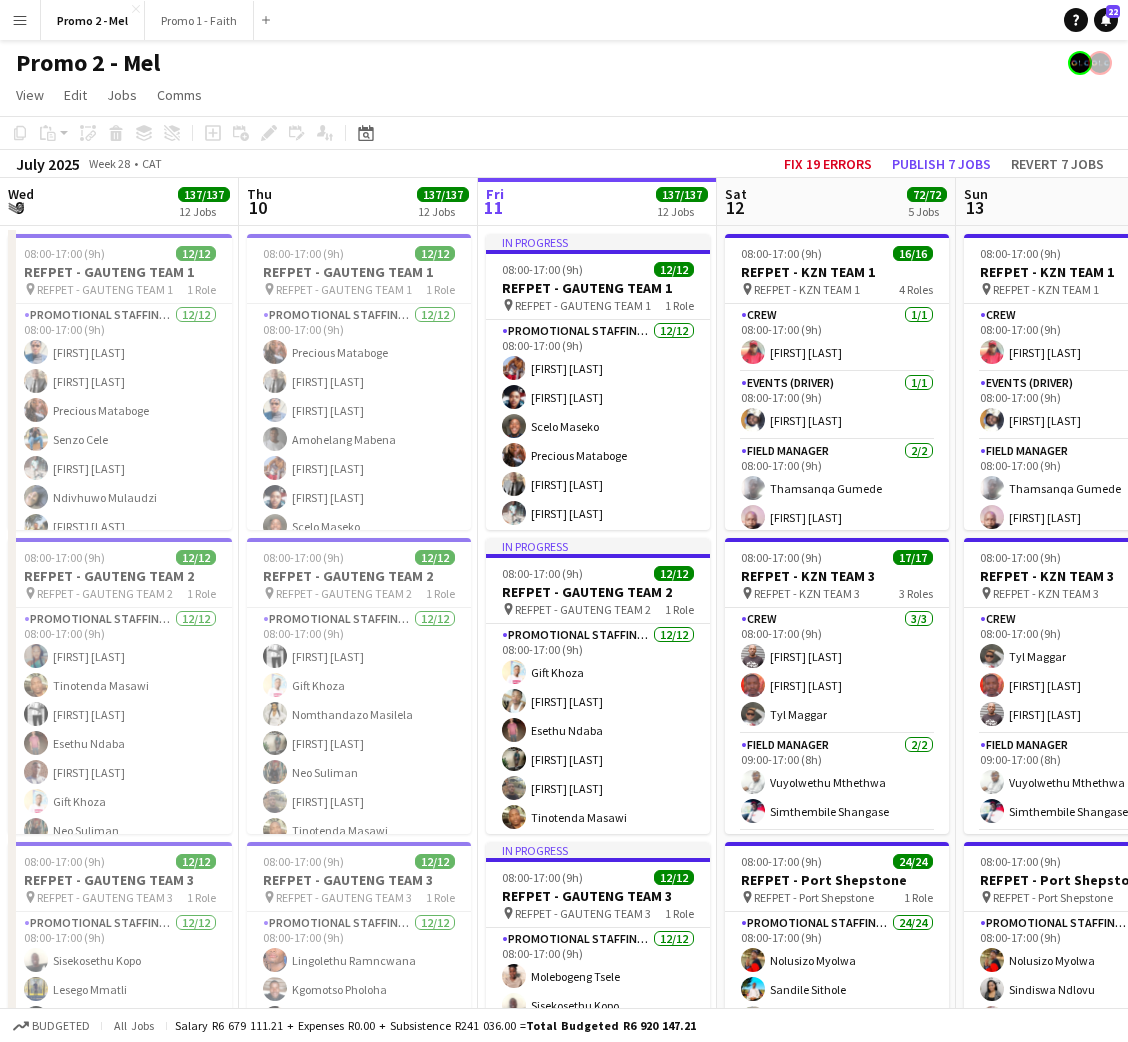 click on "Menu" at bounding box center (20, 20) 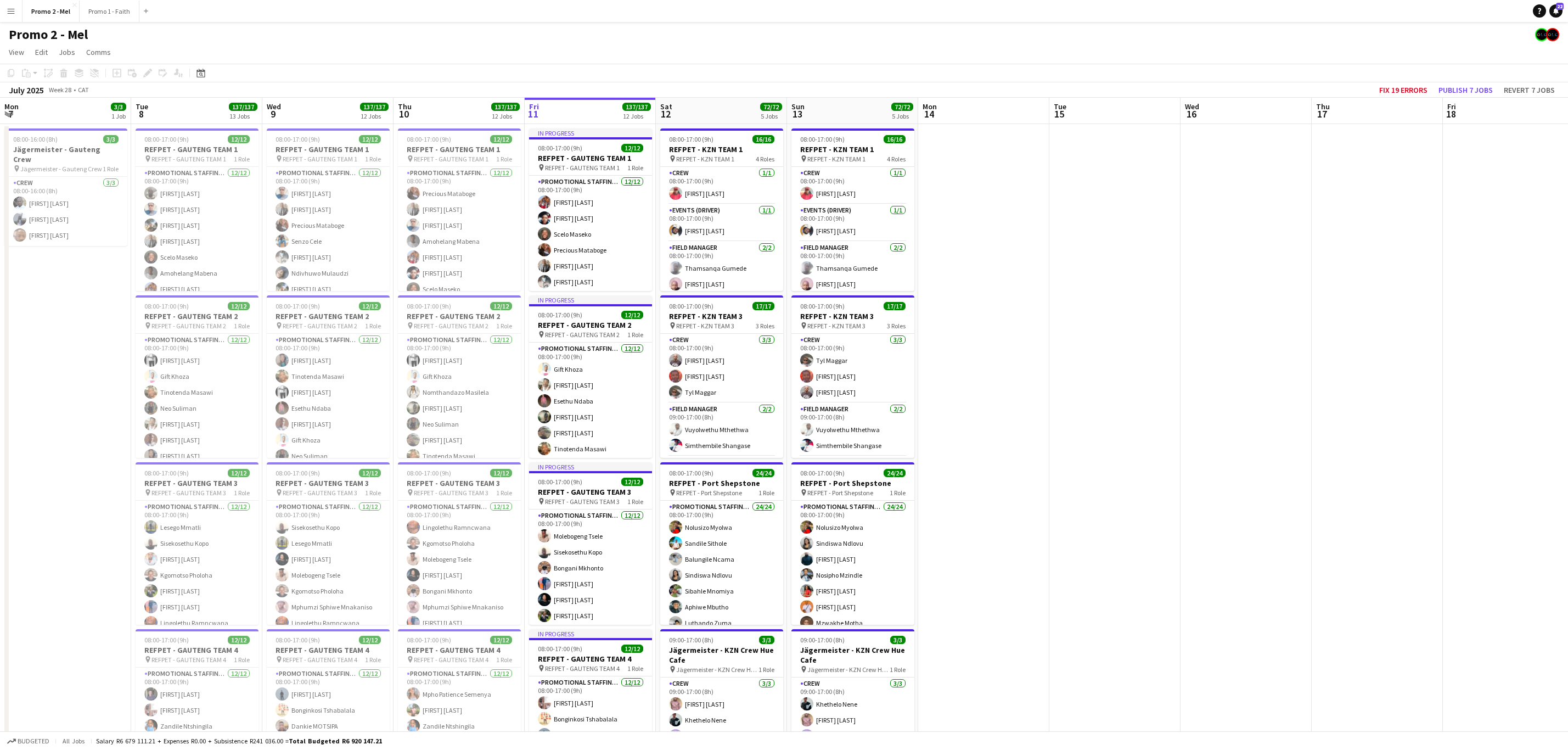 scroll, scrollTop: 0, scrollLeft: 0, axis: both 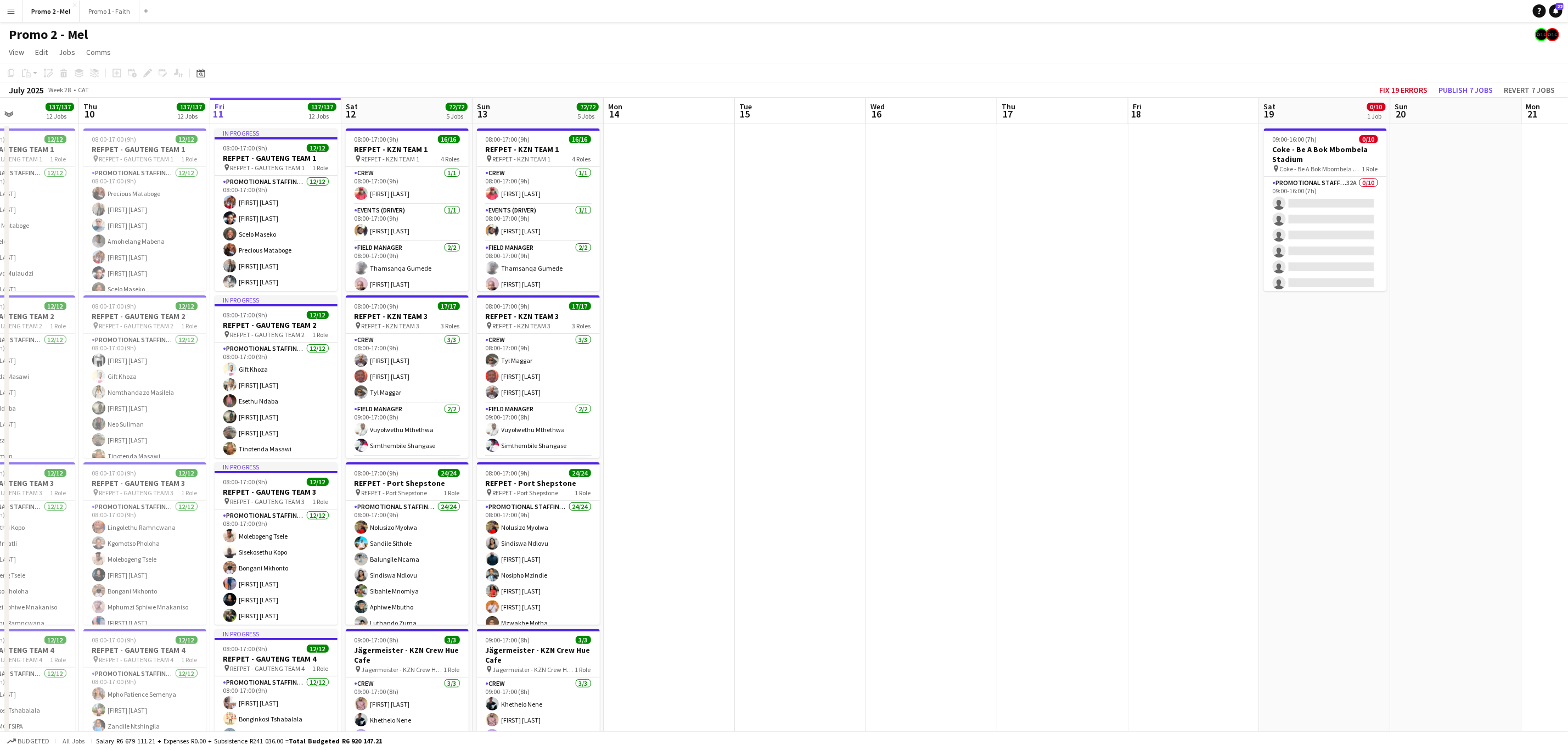 click on "Menu" at bounding box center [11, 11] 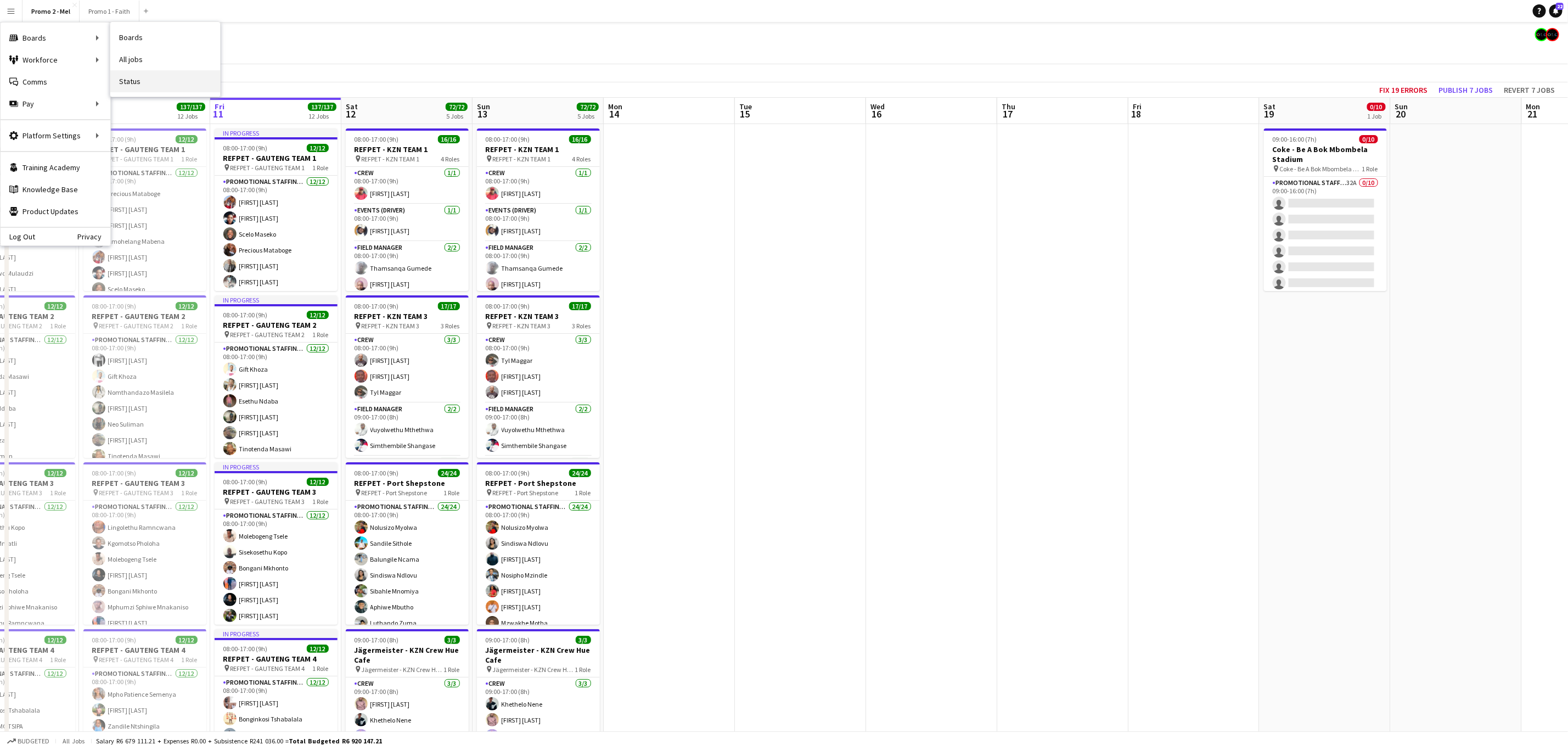 click on "Status" at bounding box center (165, 81) 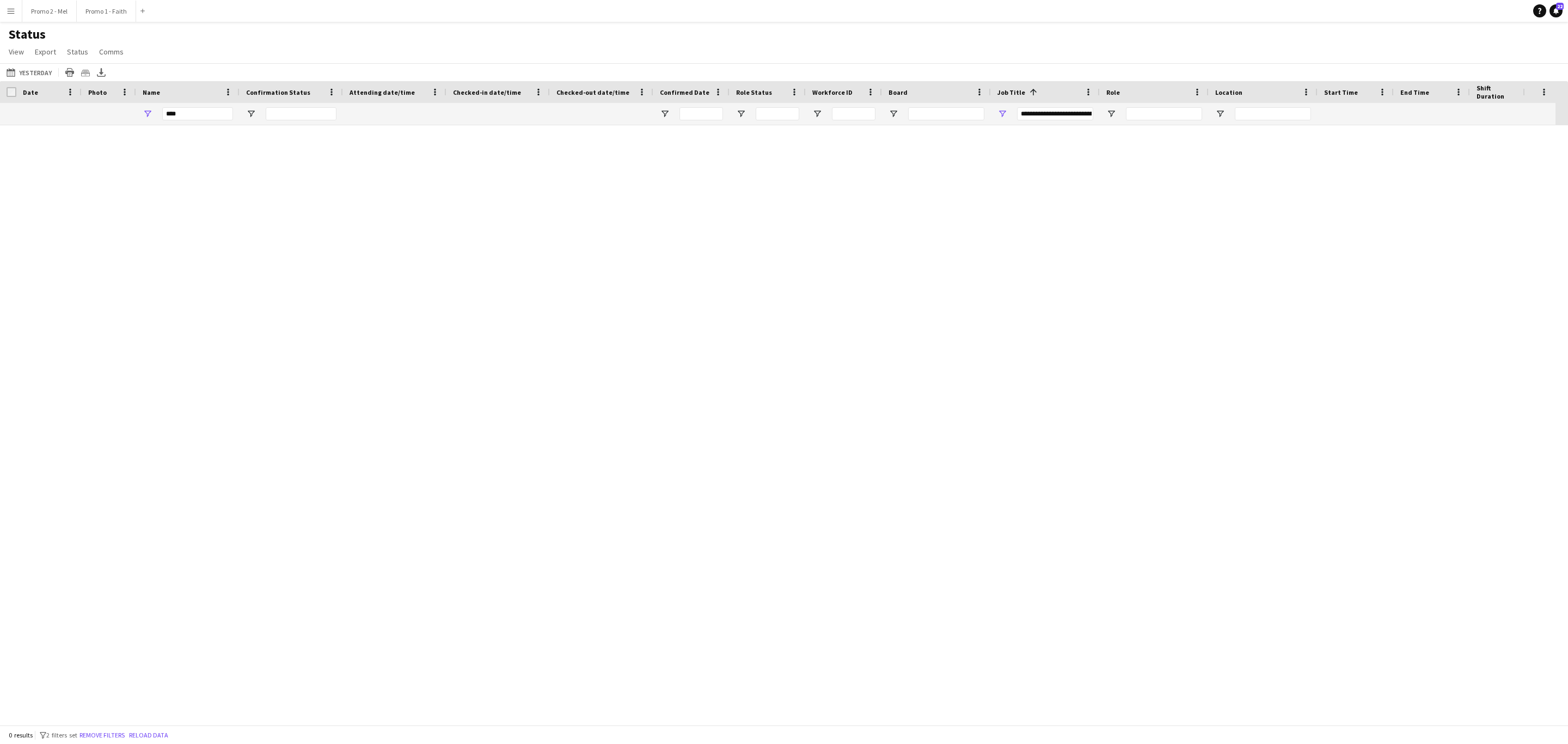 type on "***" 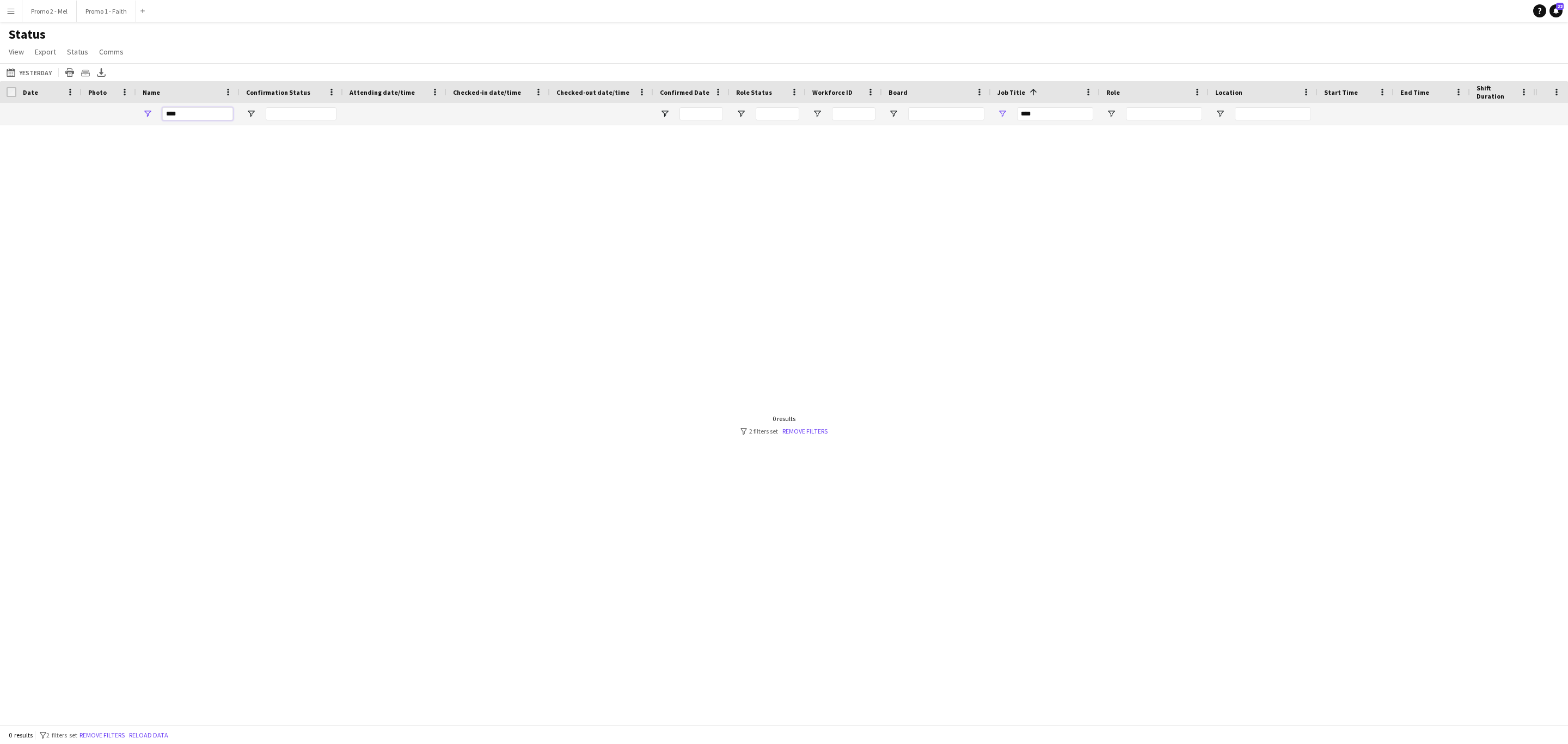 click on "****" at bounding box center (198, 114) 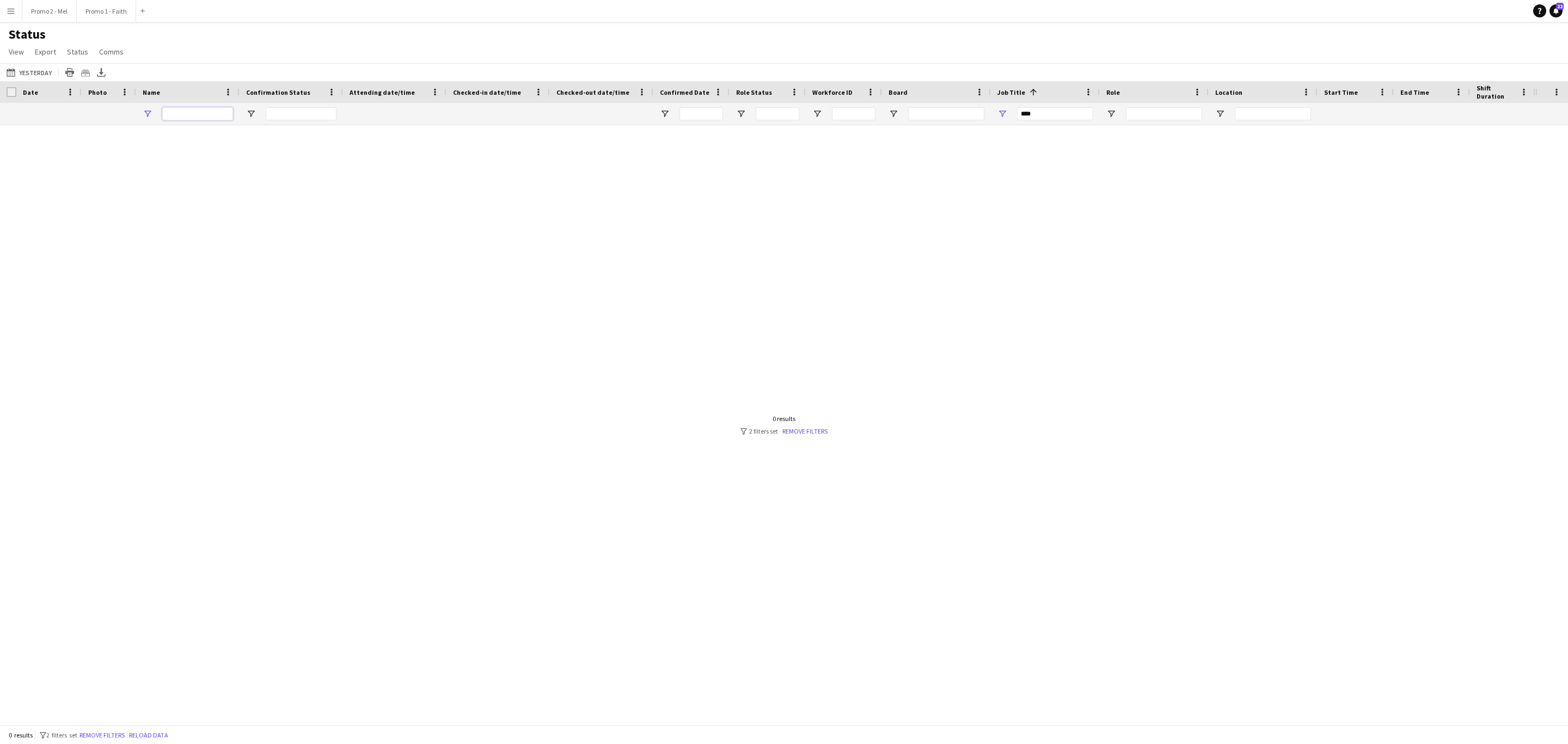 type on "**********" 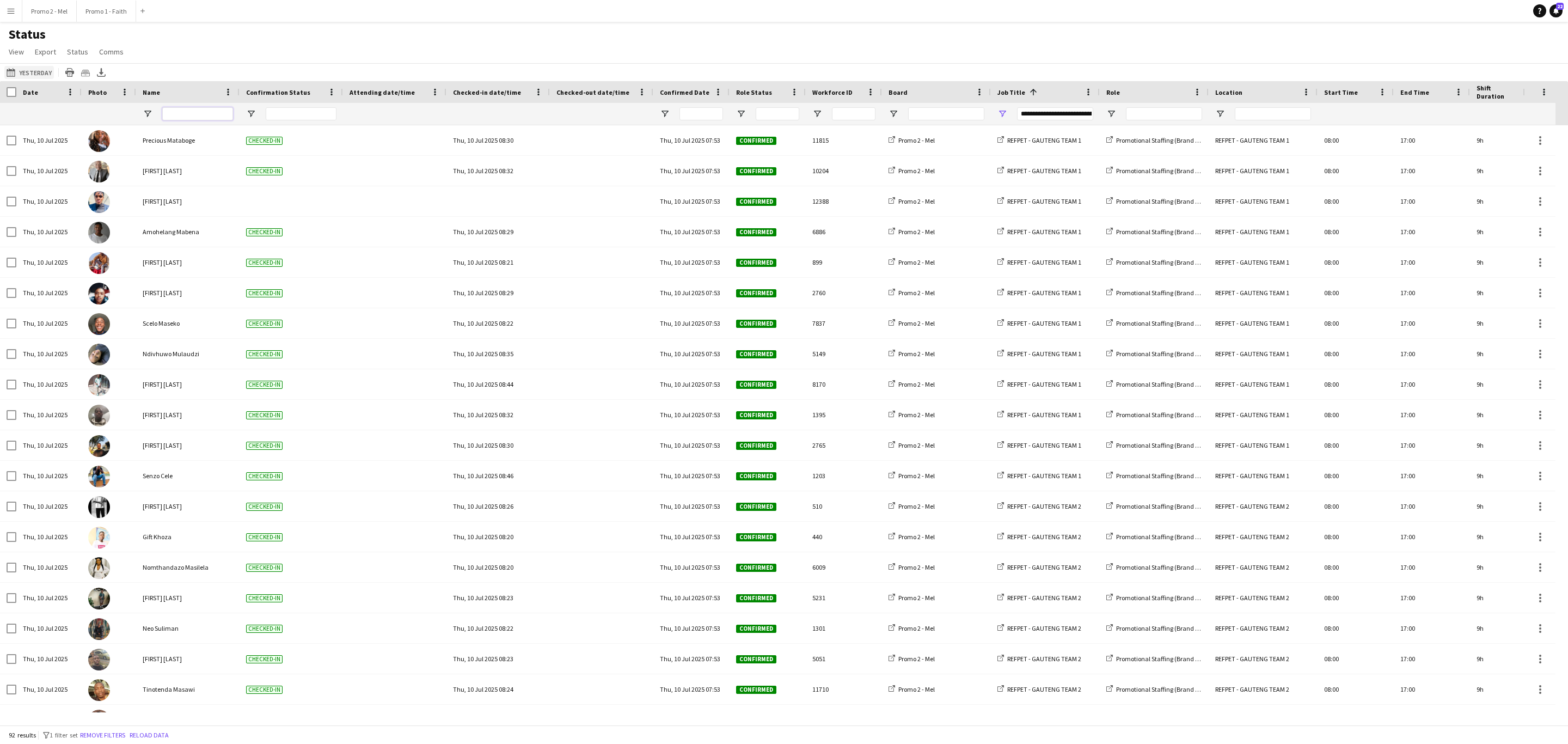 type 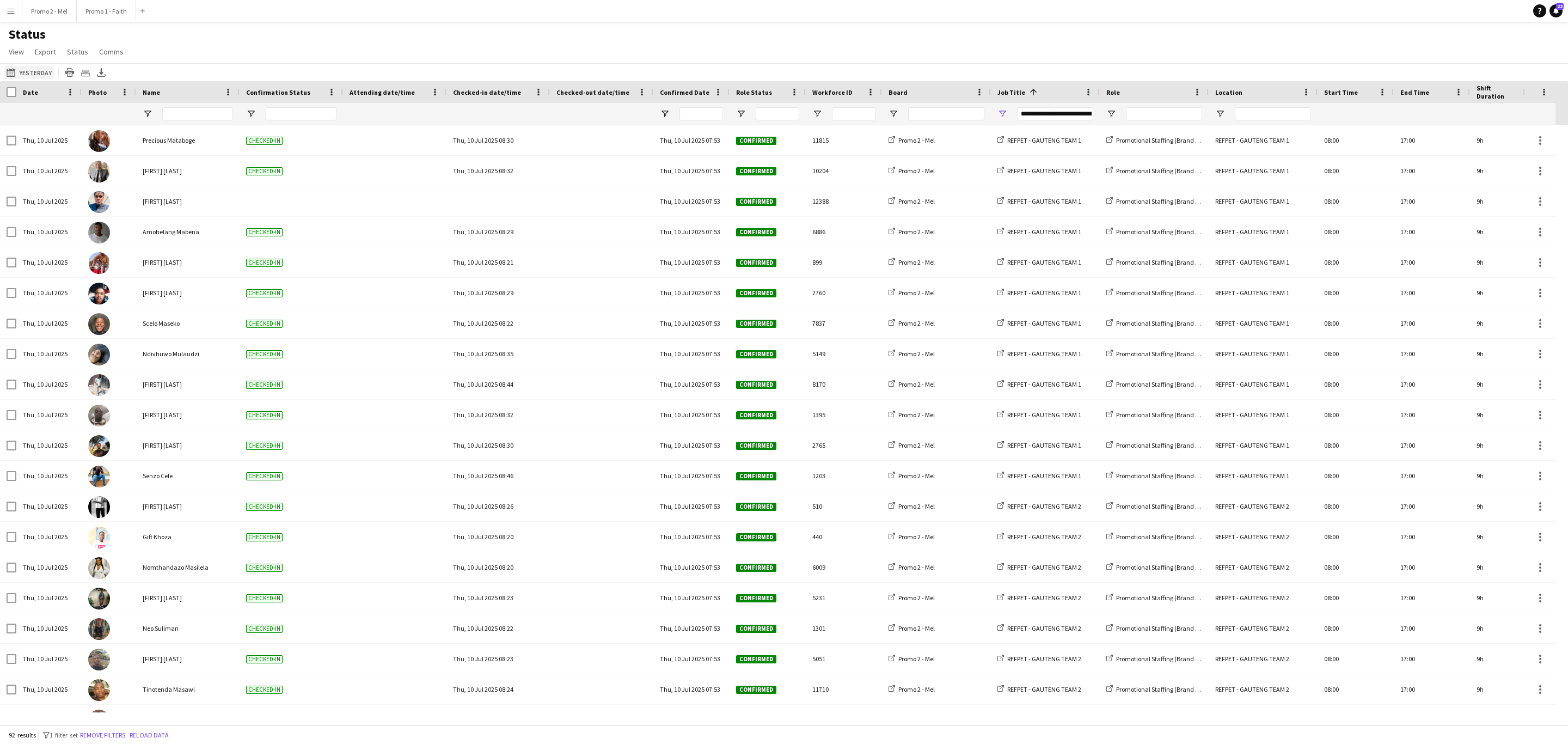 click on "Yesterday
Yesterday" 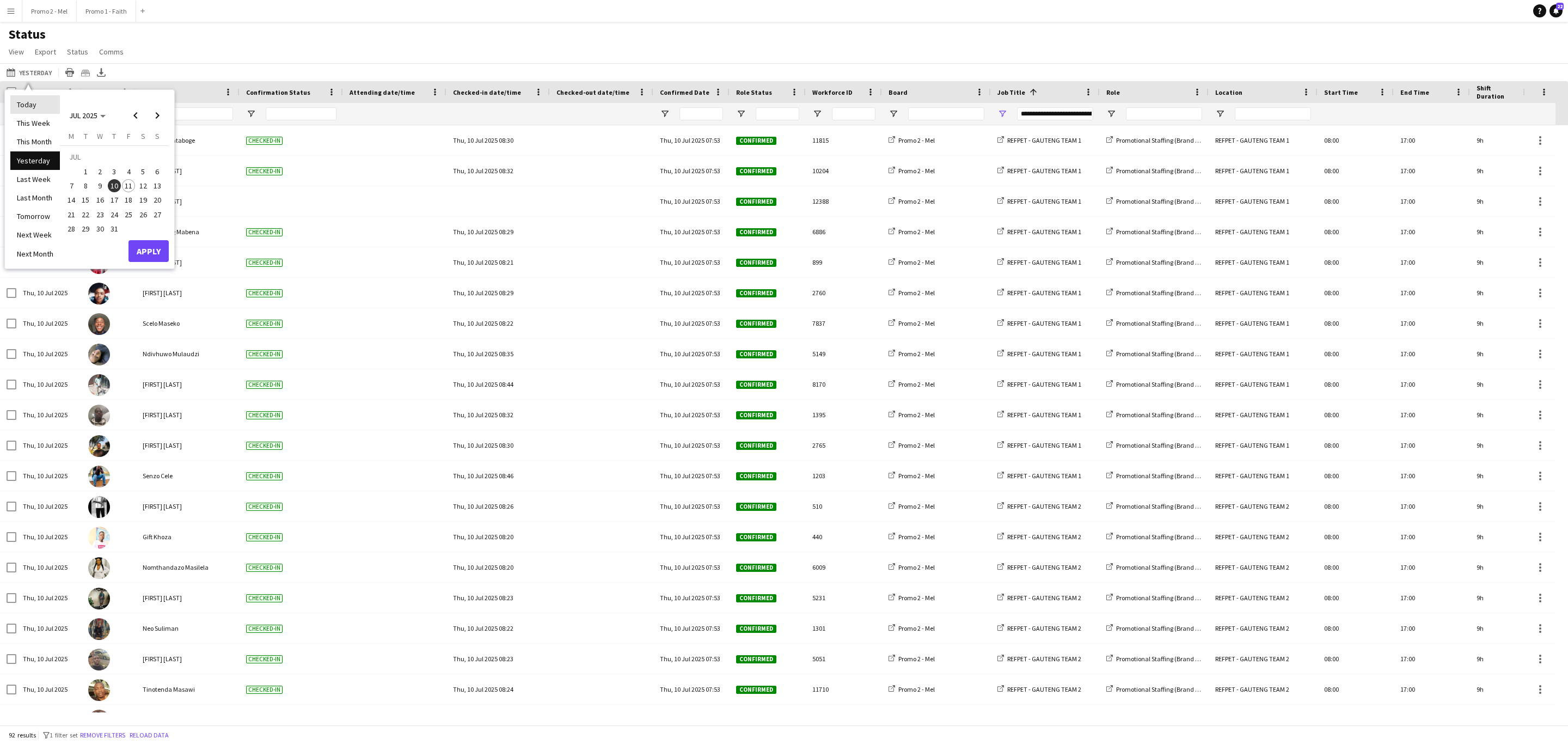 click on "Today" at bounding box center [35, 105] 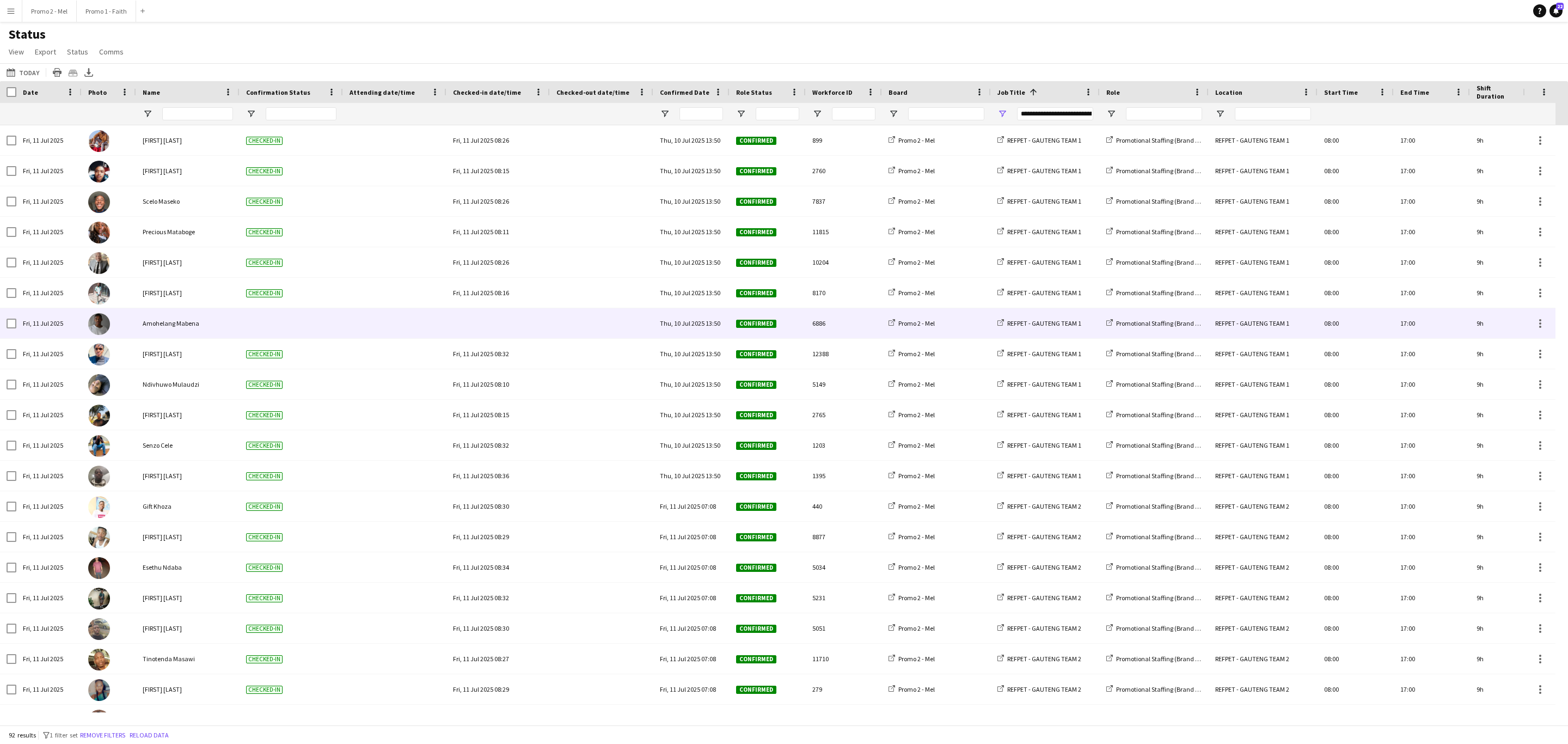 click at bounding box center (498, 323) 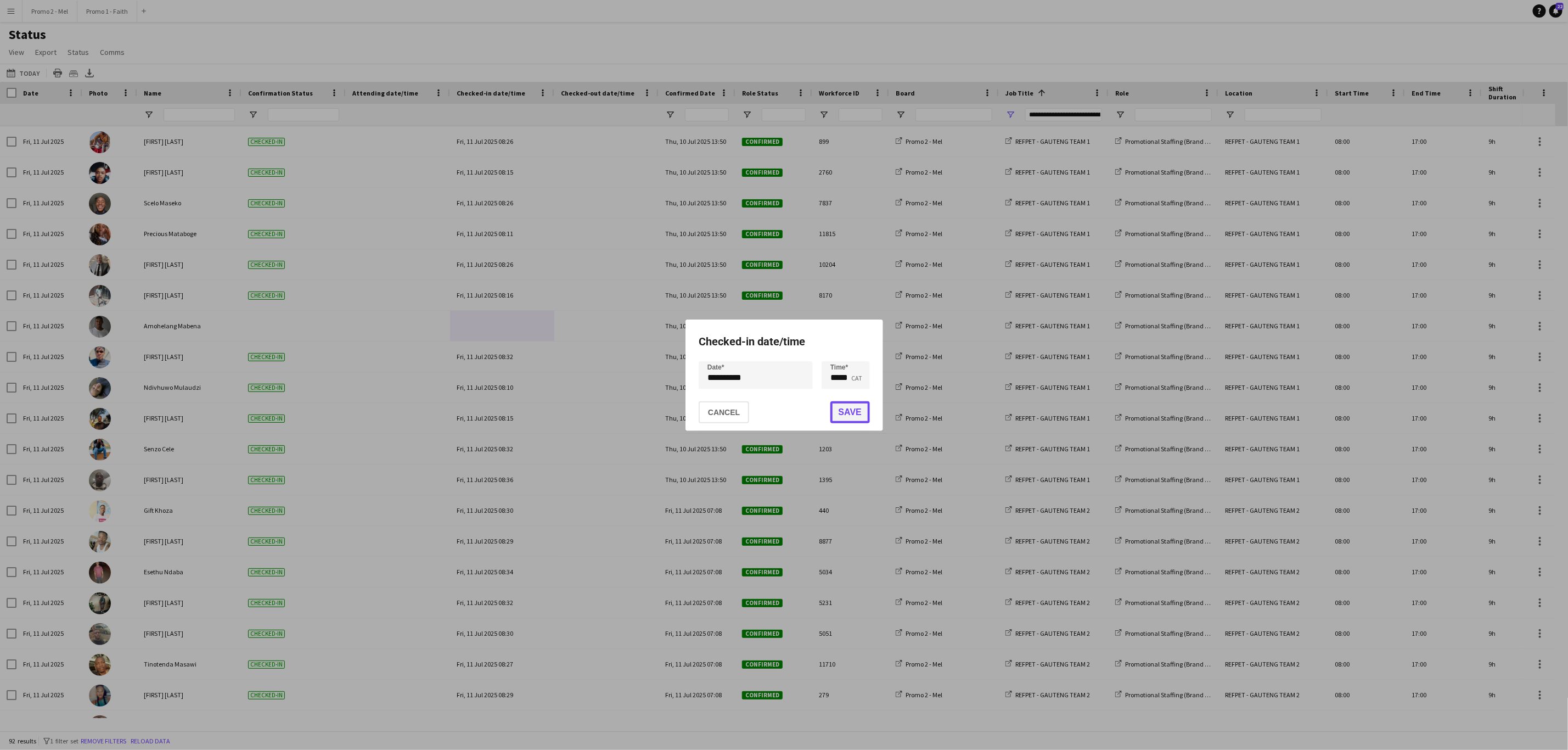 click on "Save" 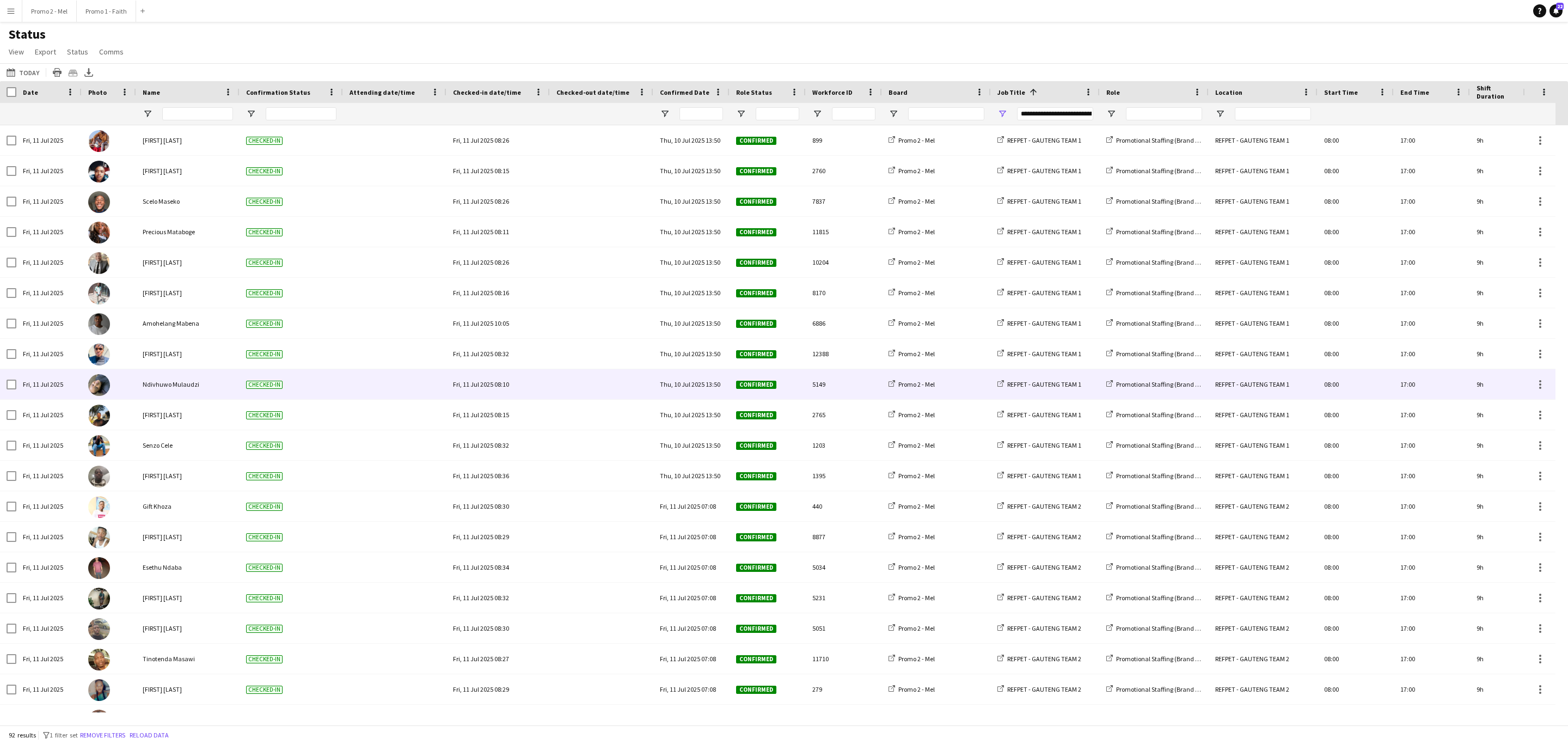 scroll, scrollTop: 61, scrollLeft: 0, axis: vertical 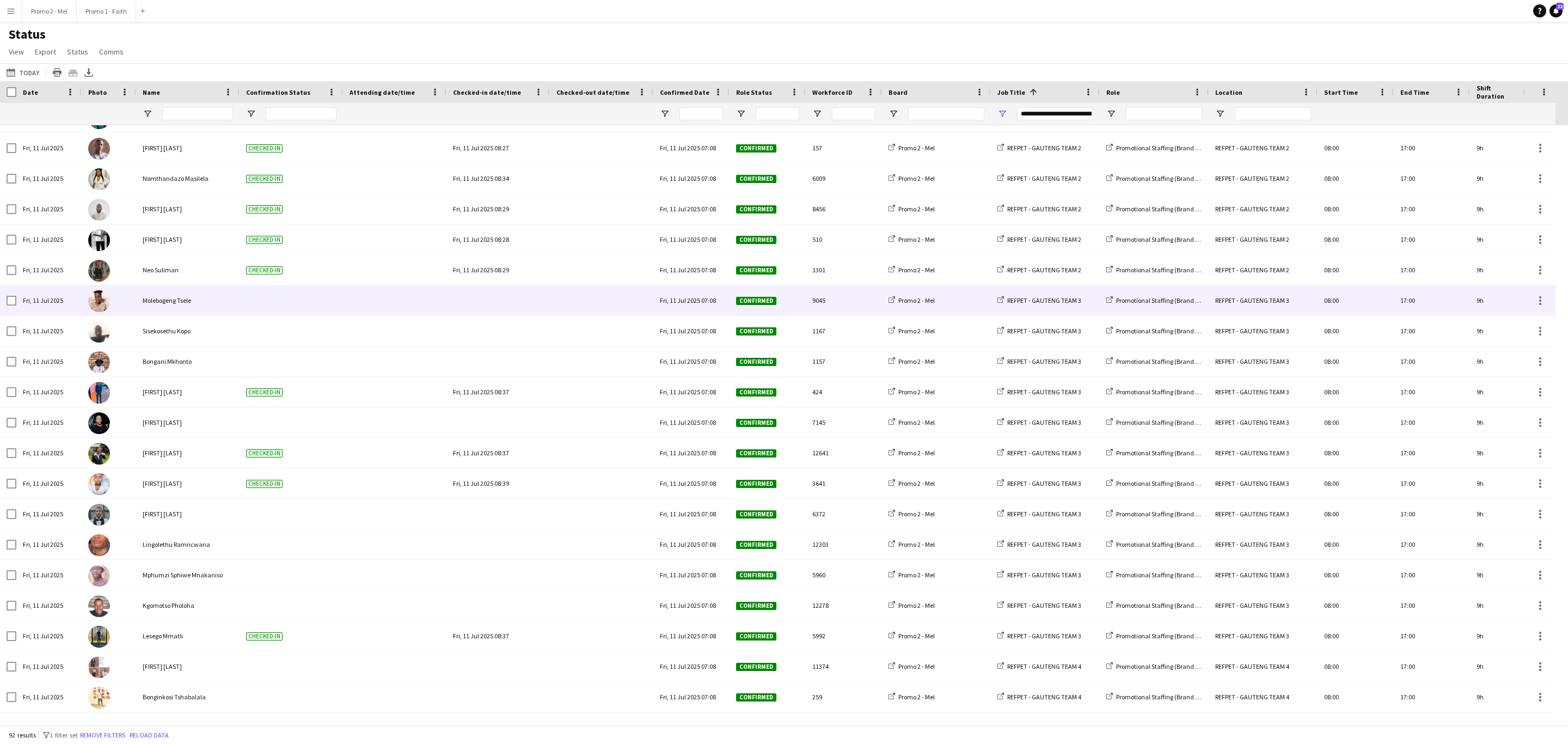 click at bounding box center [498, 300] 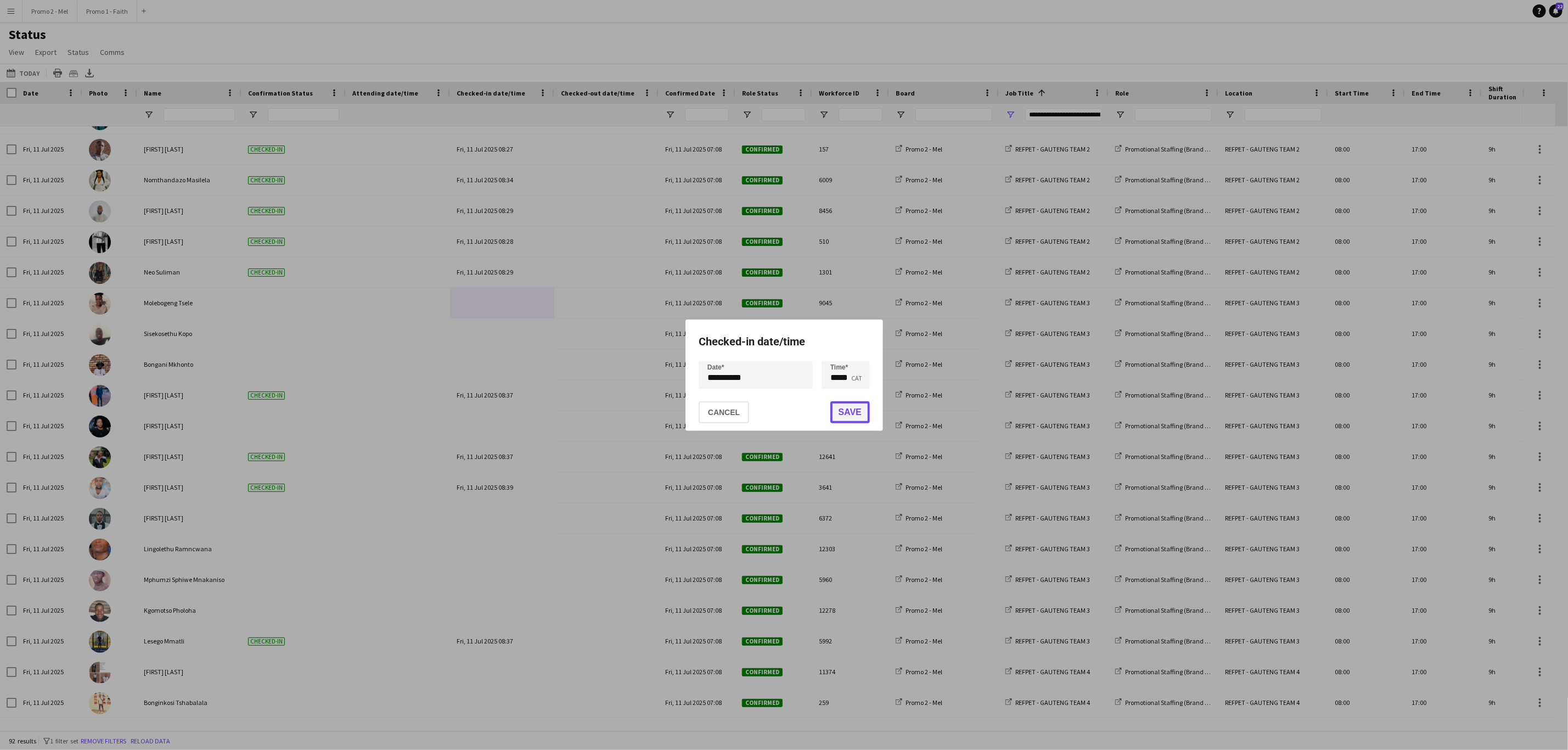 click on "Save" 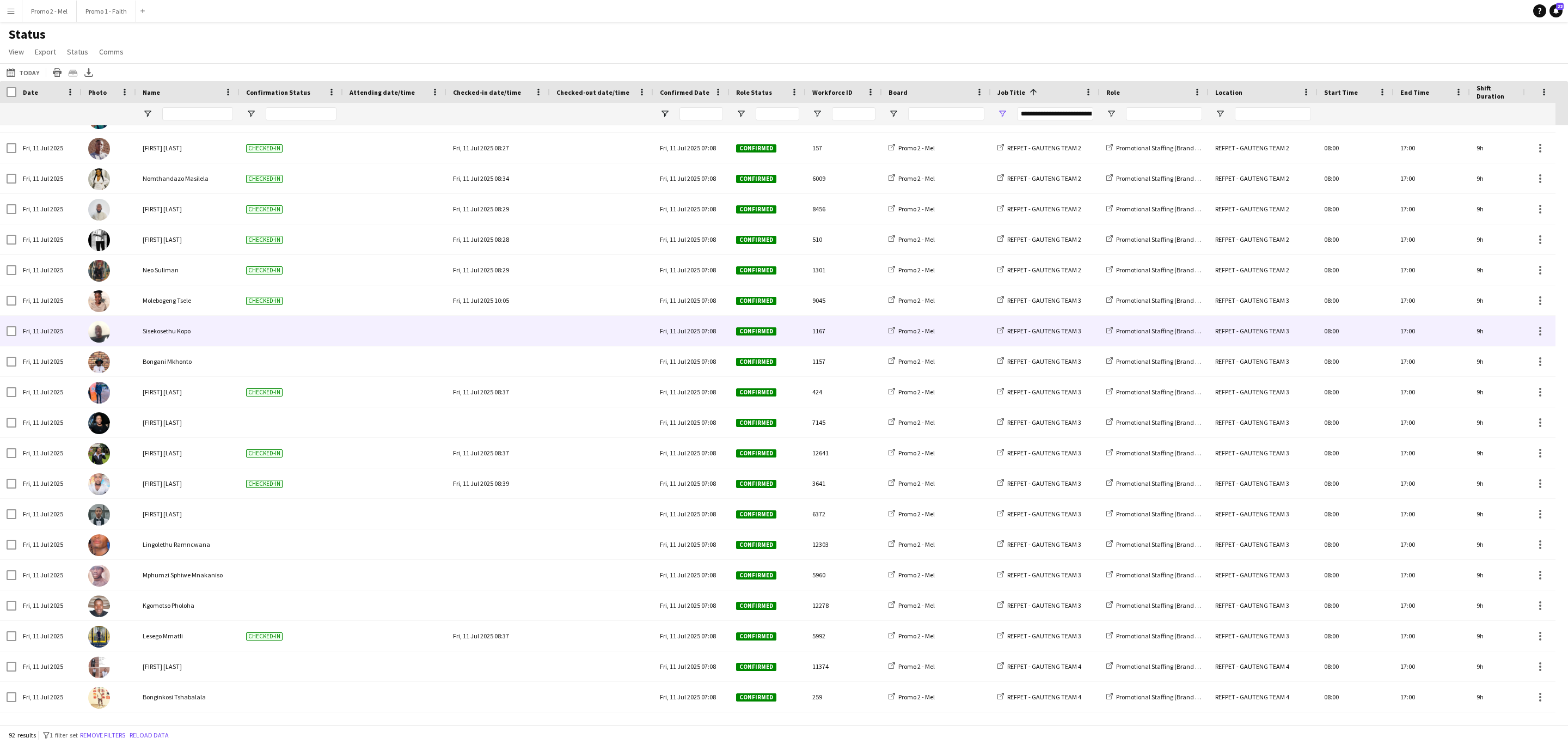 click at bounding box center [498, 331] 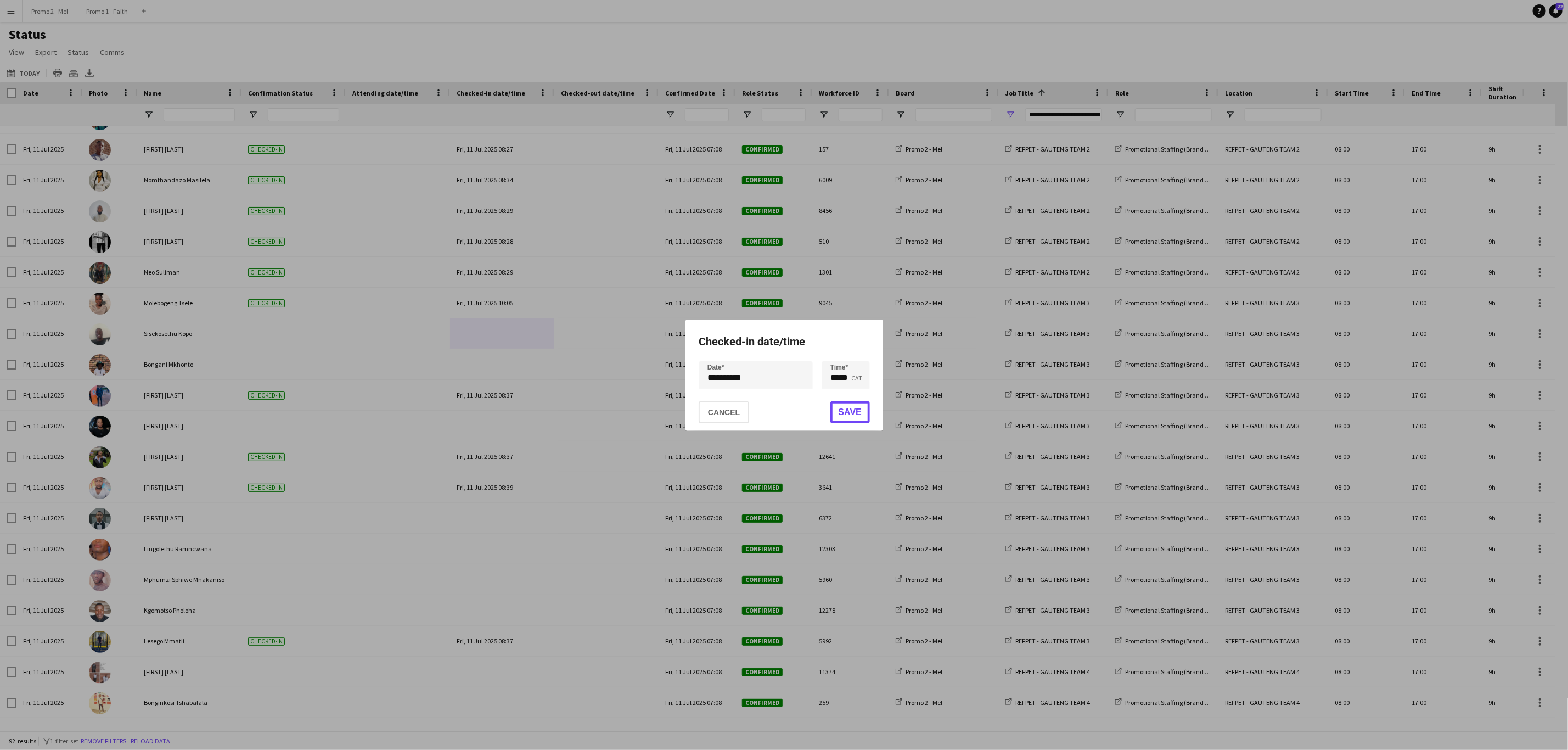 drag, startPoint x: 848, startPoint y: 413, endPoint x: 794, endPoint y: 425, distance: 55.31727 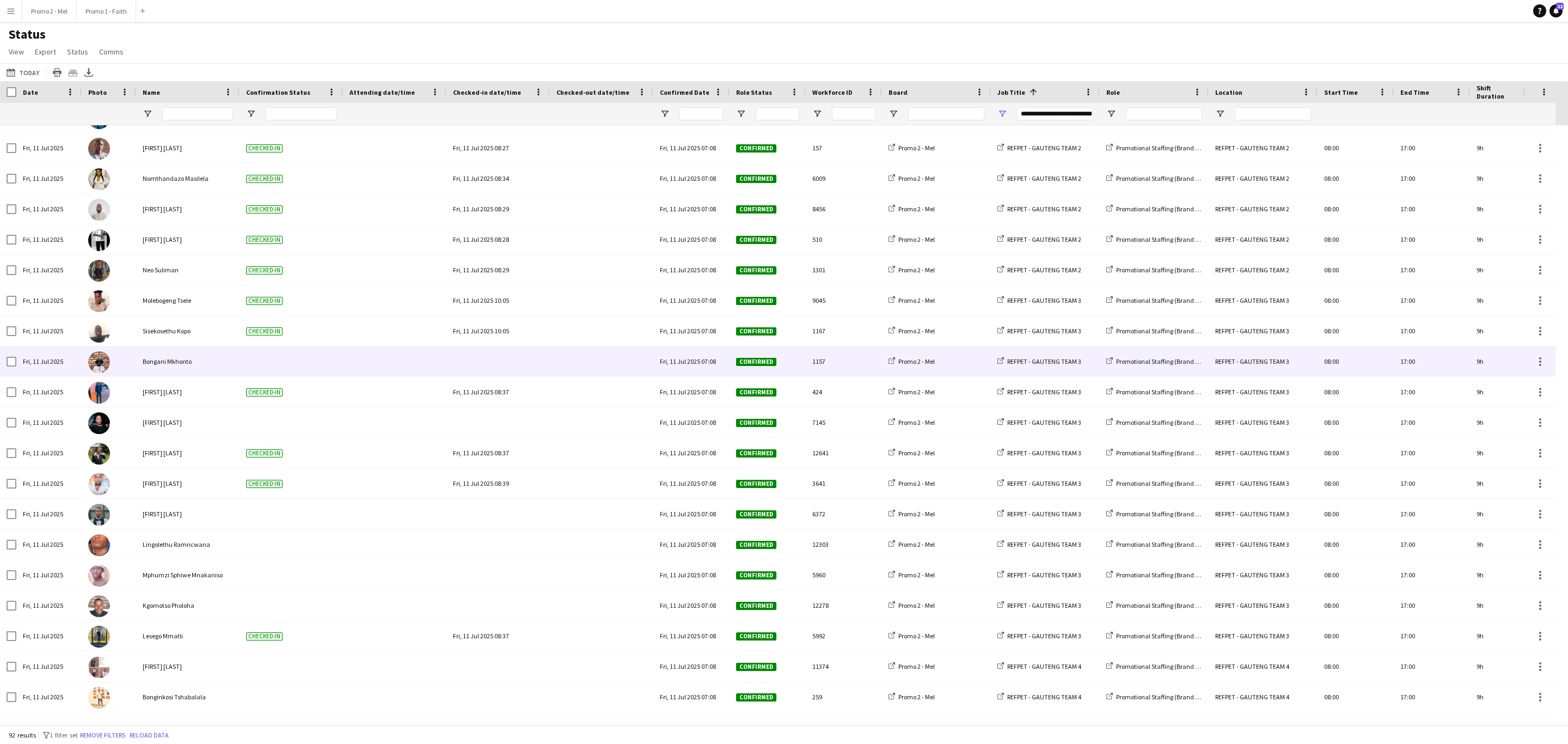 click at bounding box center [498, 361] 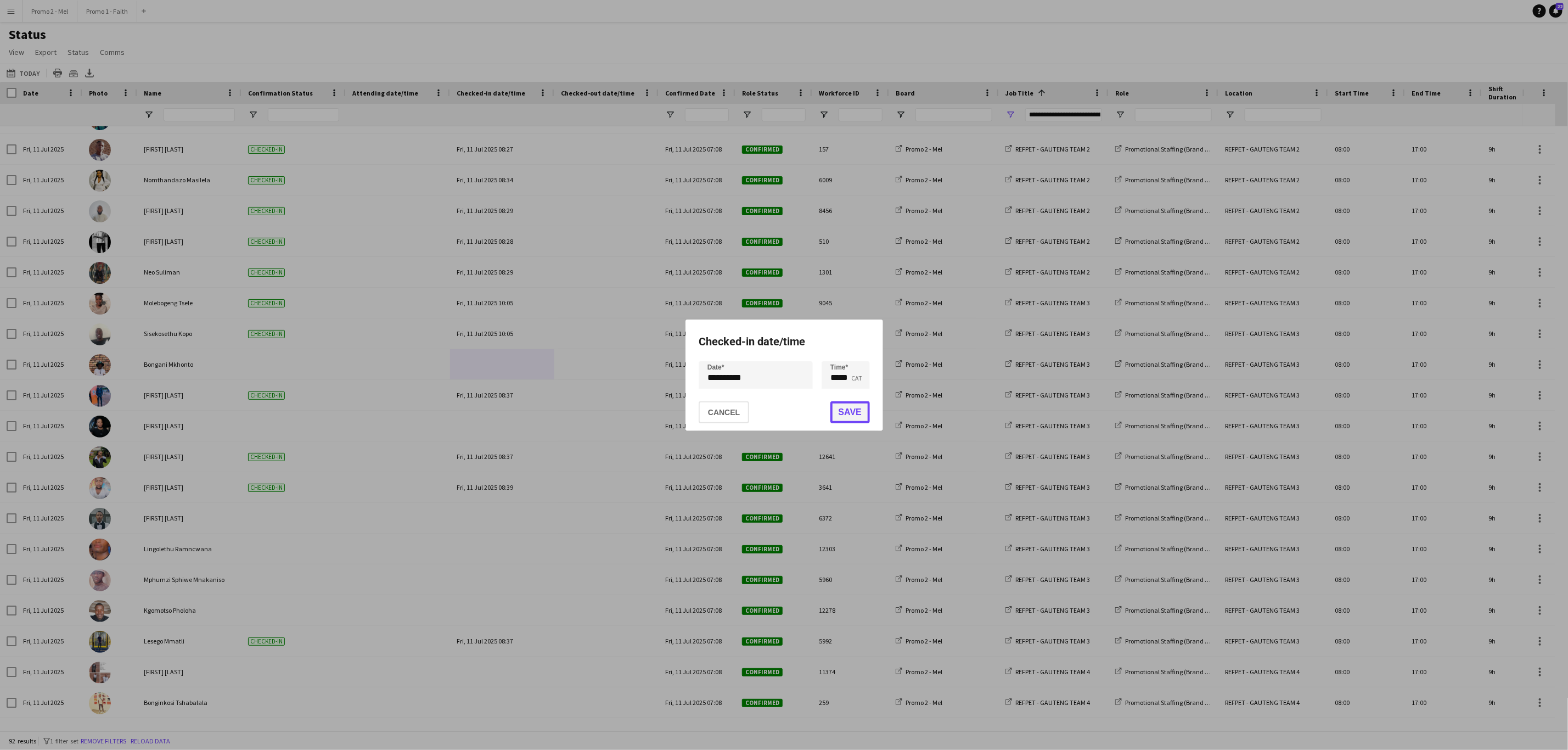 click on "Save" 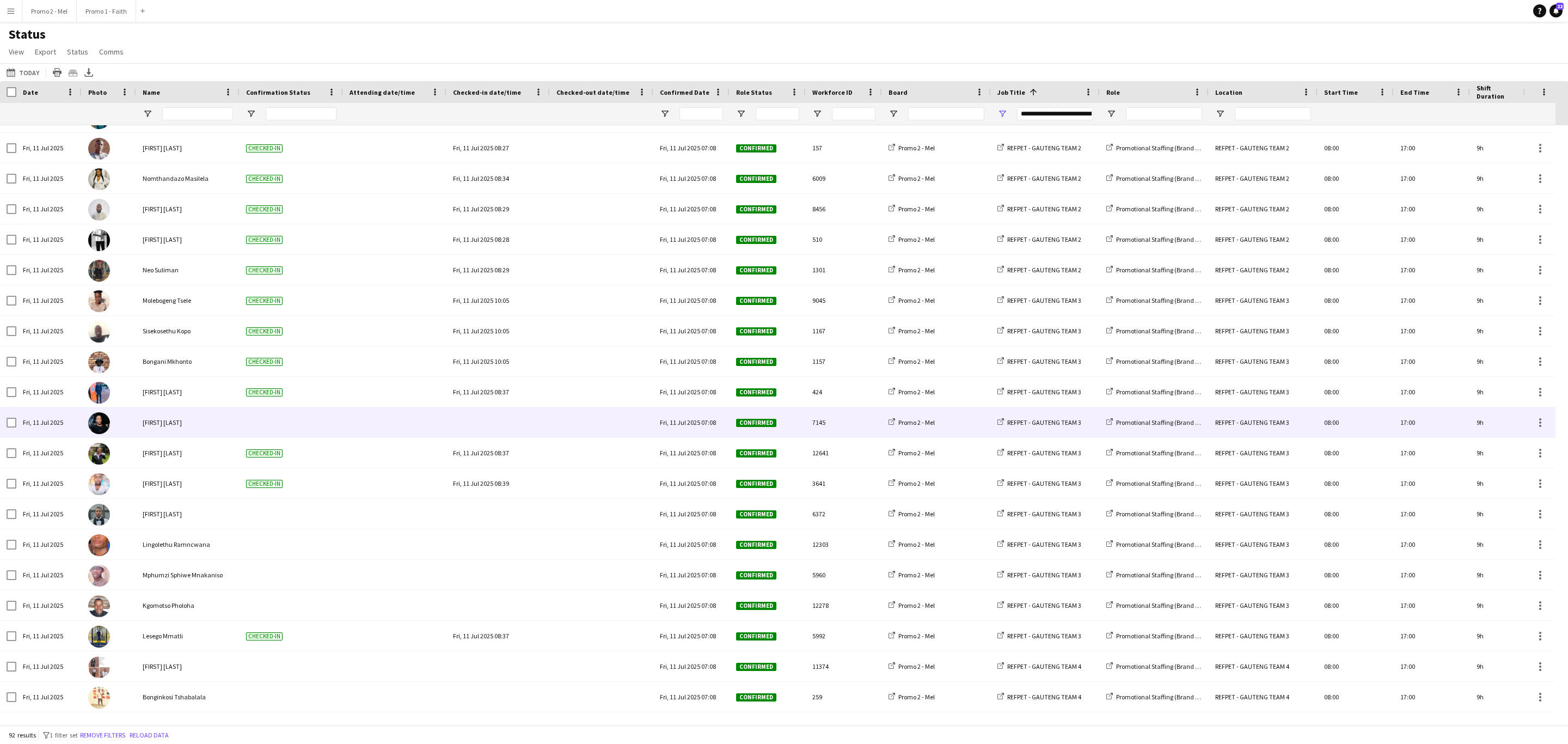 click at bounding box center (498, 422) 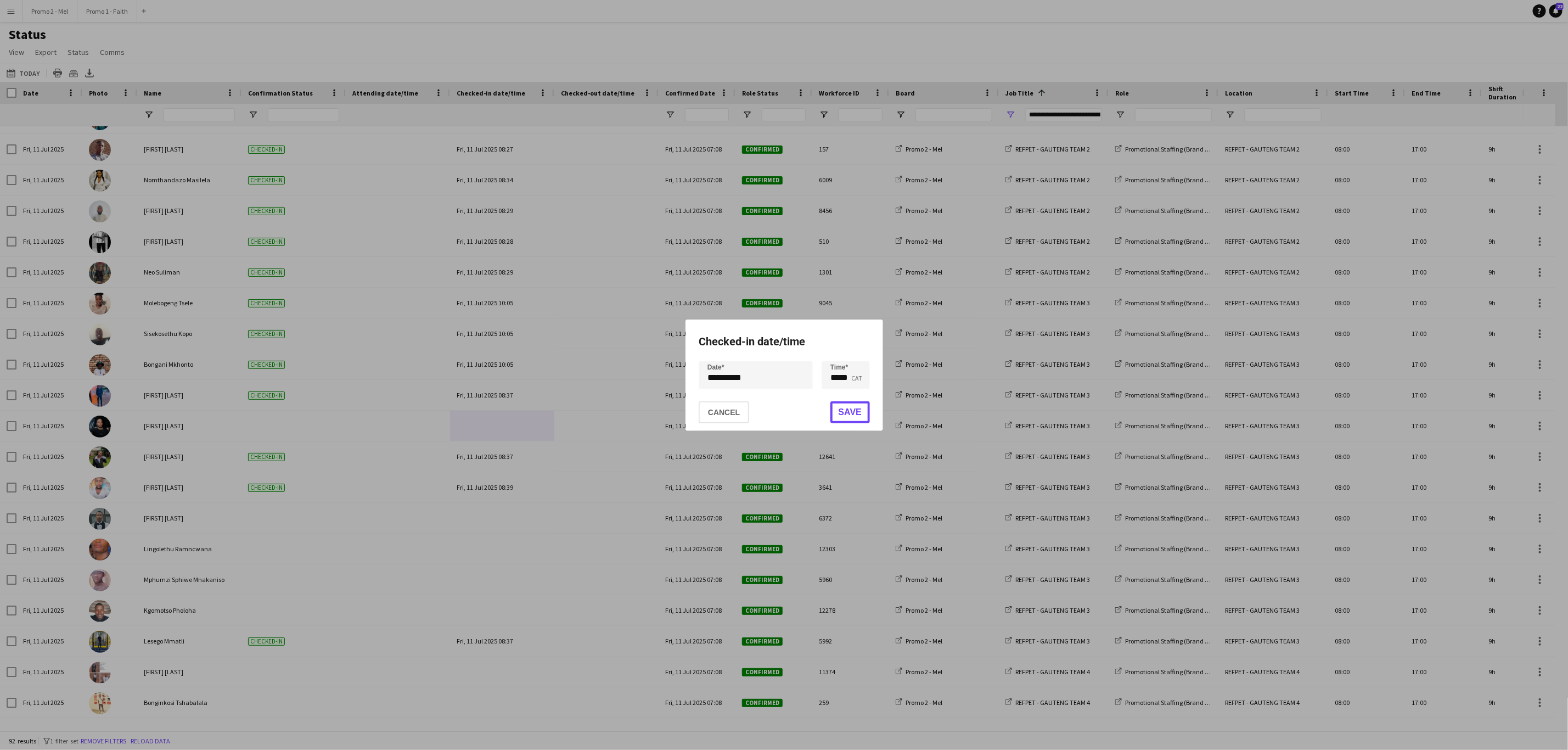 drag, startPoint x: 847, startPoint y: 413, endPoint x: 627, endPoint y: 474, distance: 228.30024 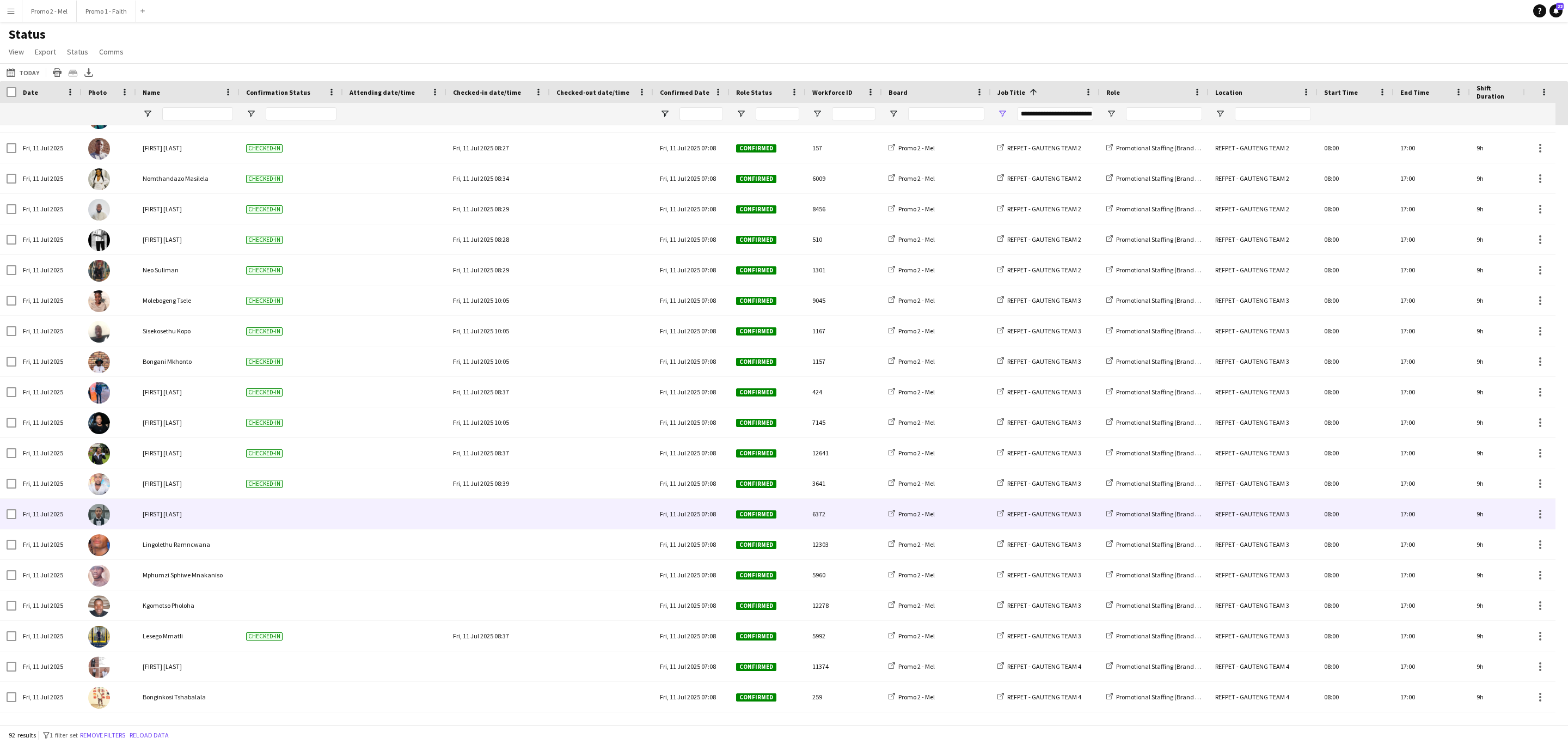 click at bounding box center [498, 514] 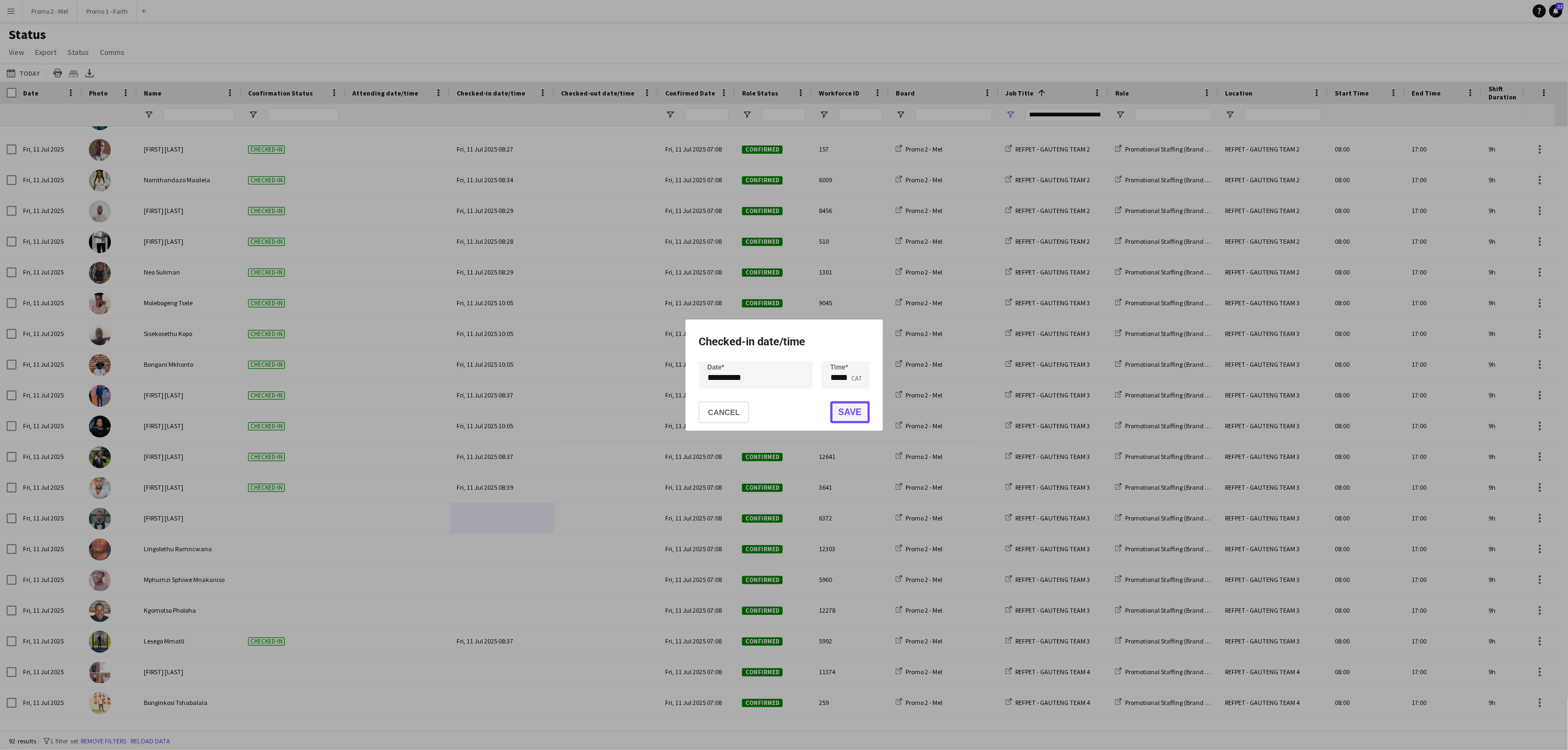 click on "Save" 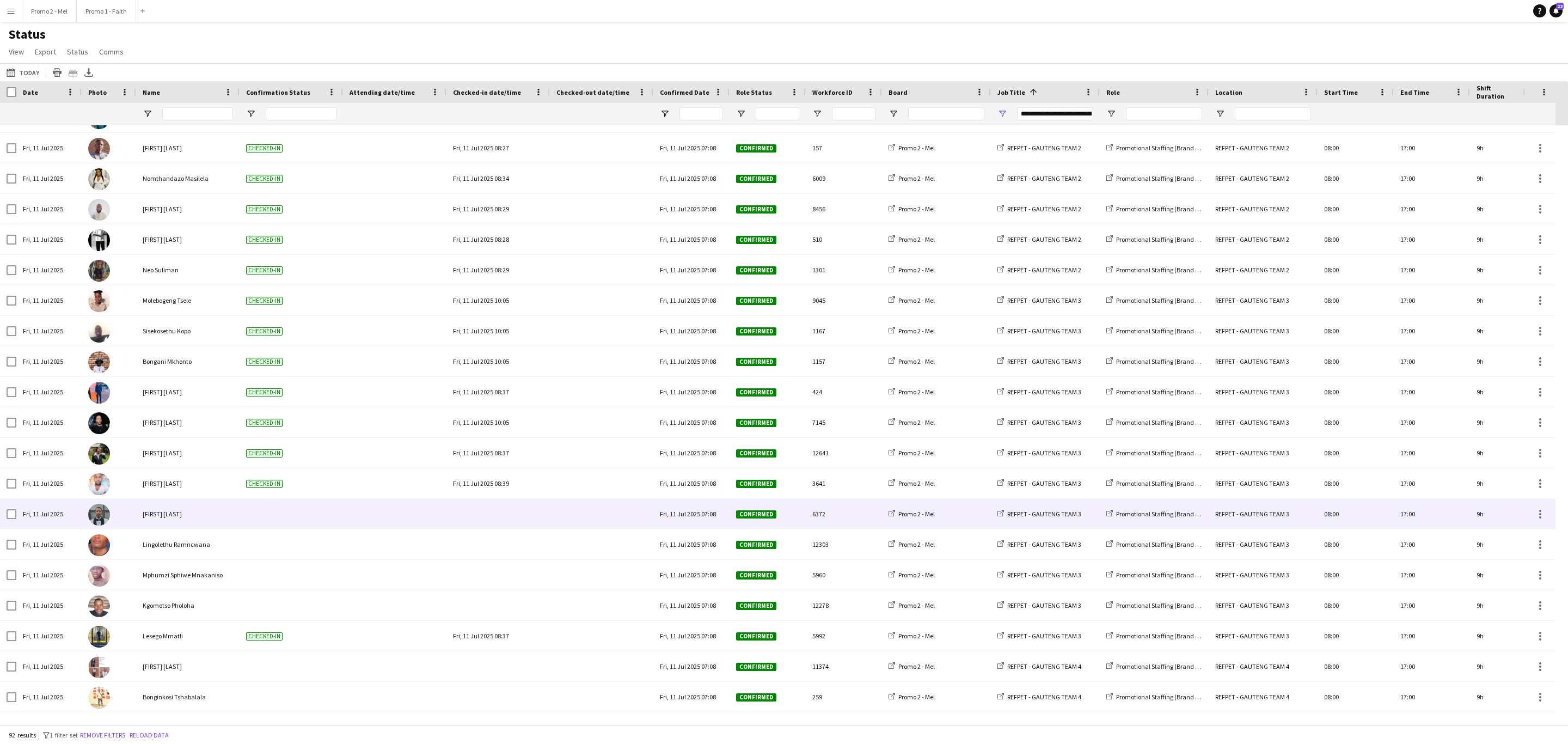click at bounding box center (498, 514) 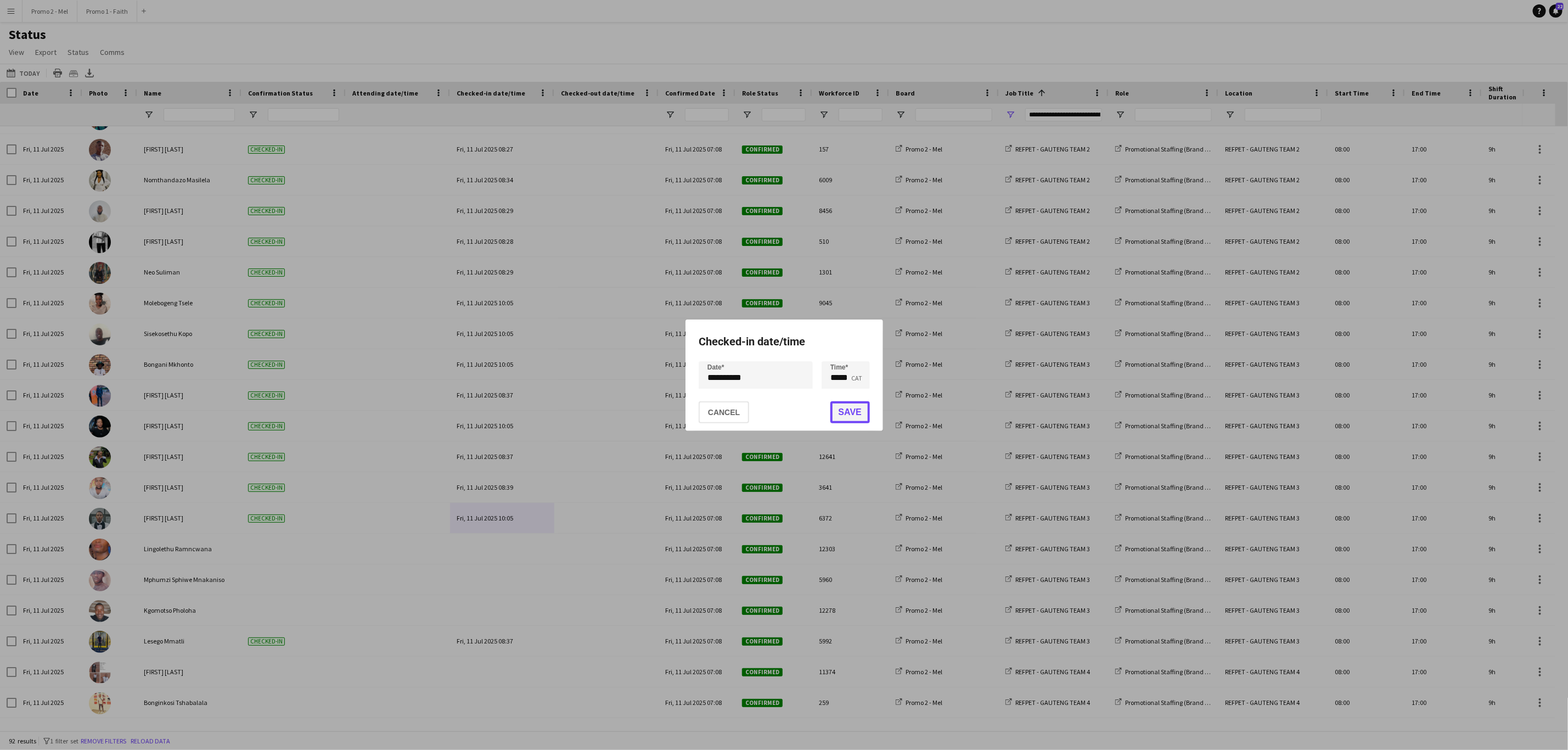 click on "Save" 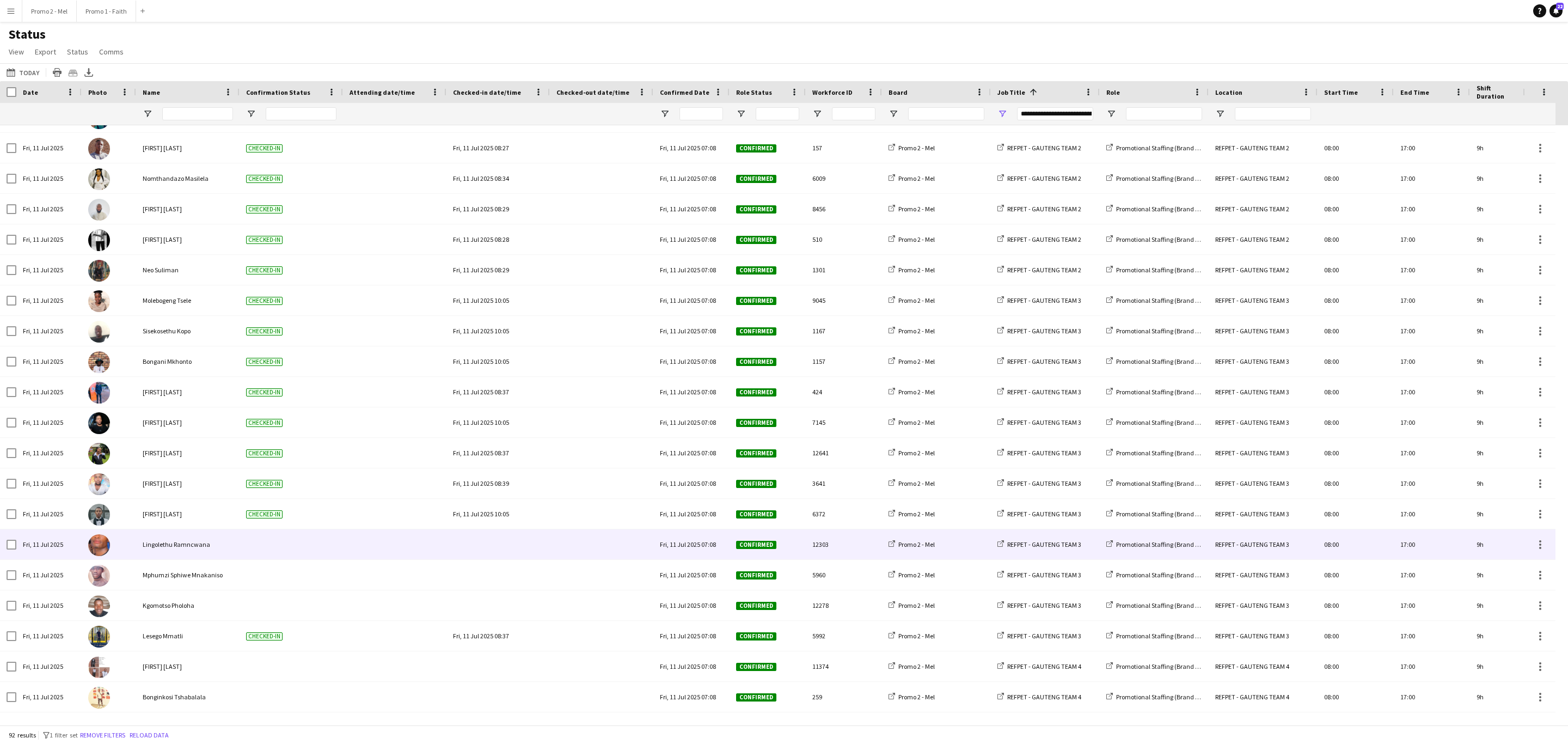 click at bounding box center (498, 544) 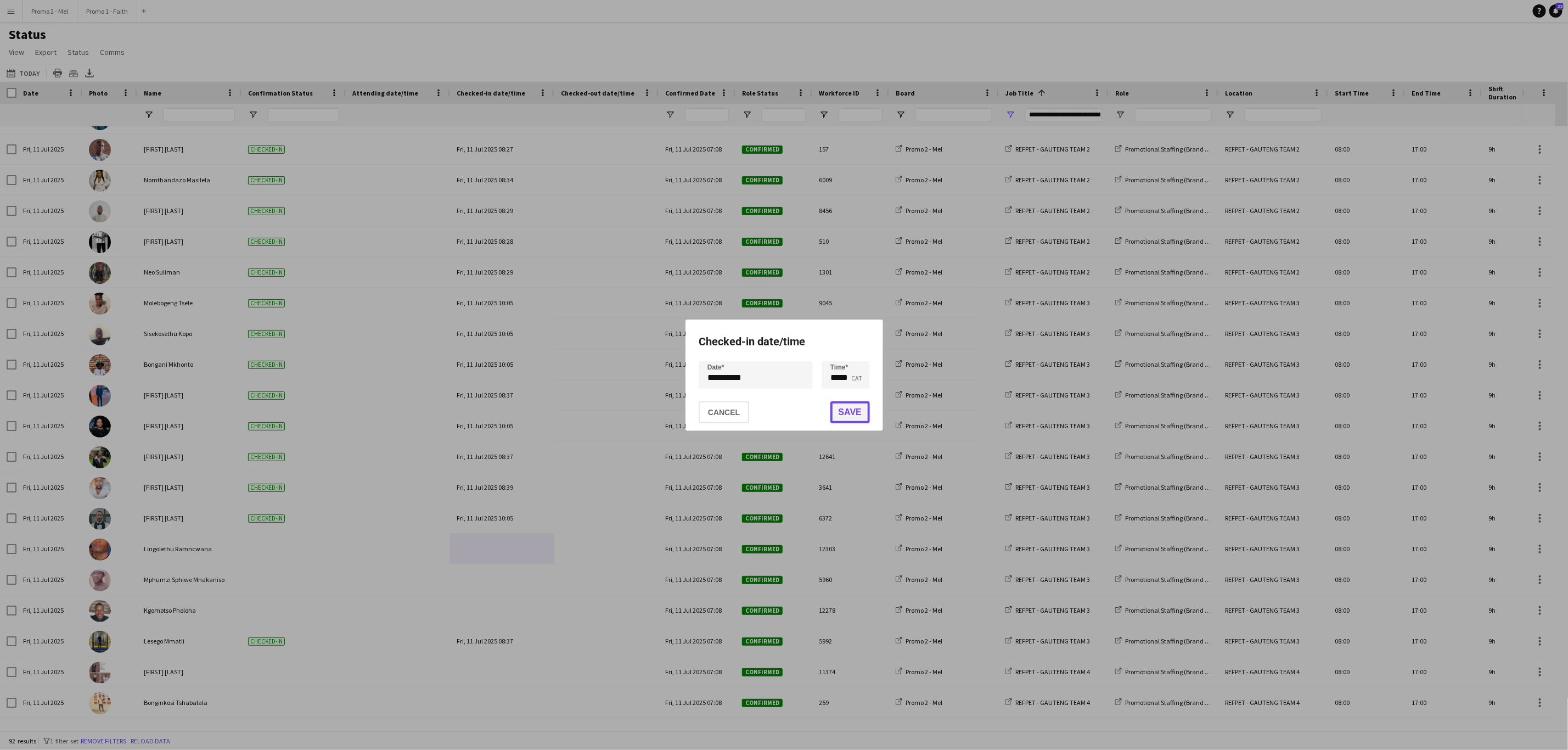 click on "Save" 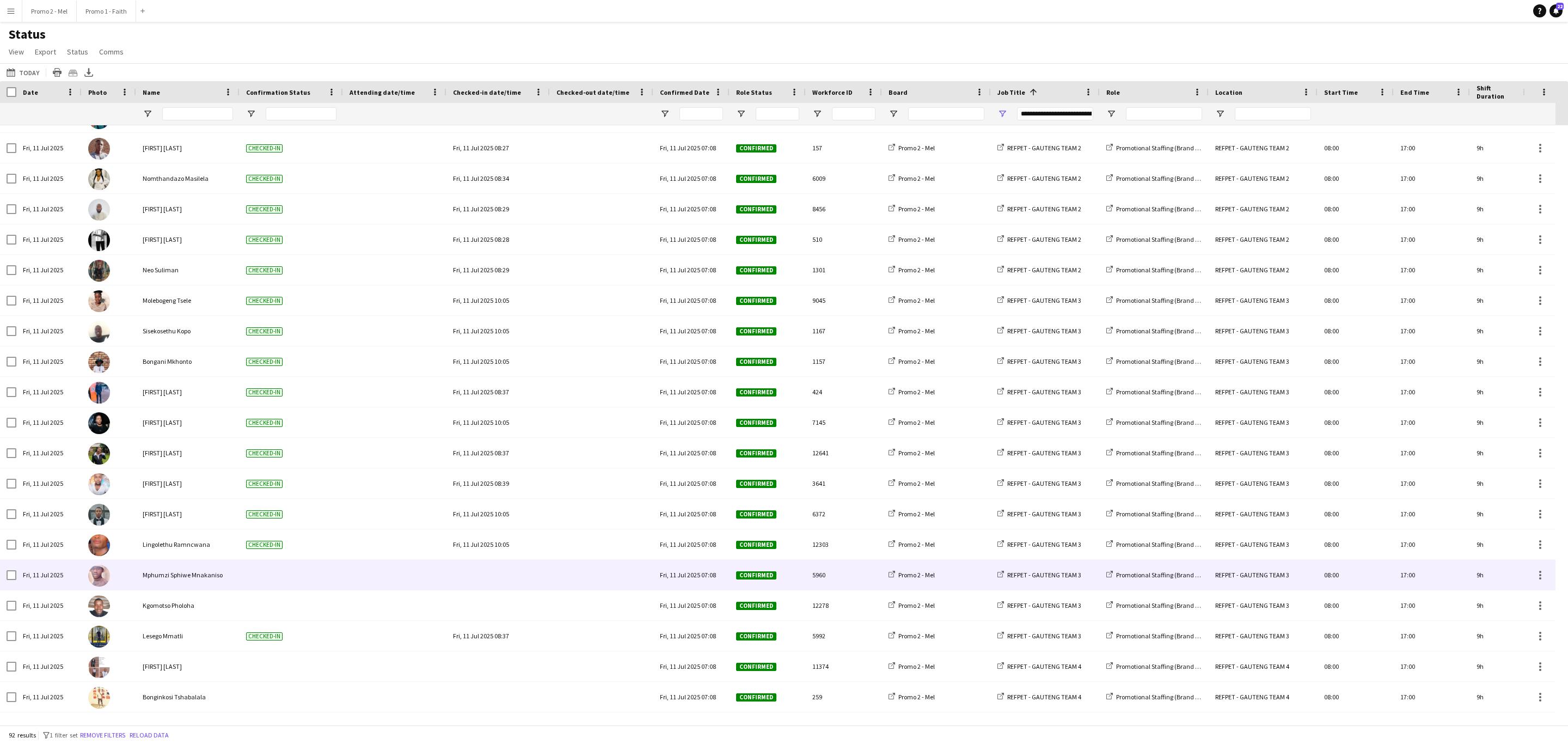 click at bounding box center (498, 575) 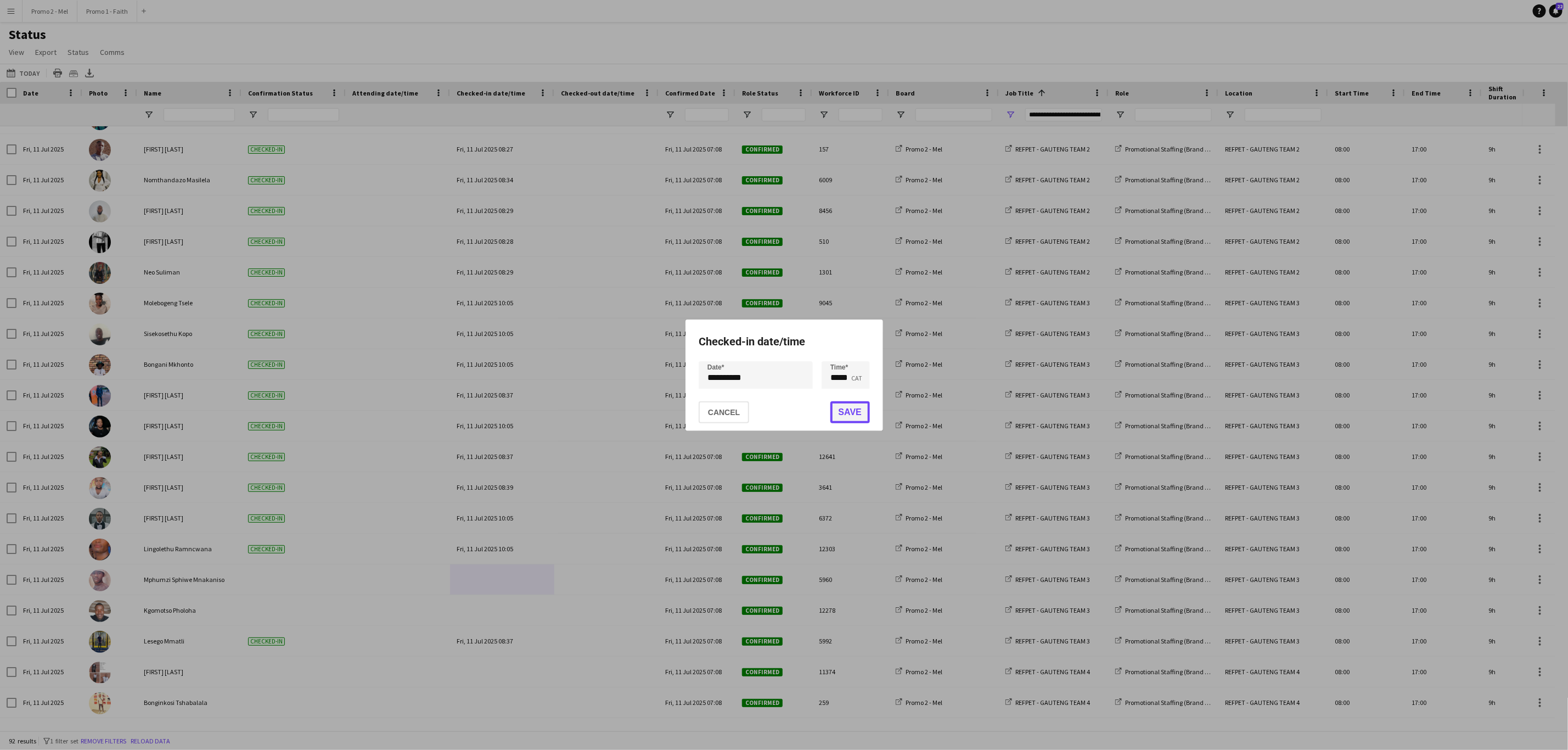 click on "Save" 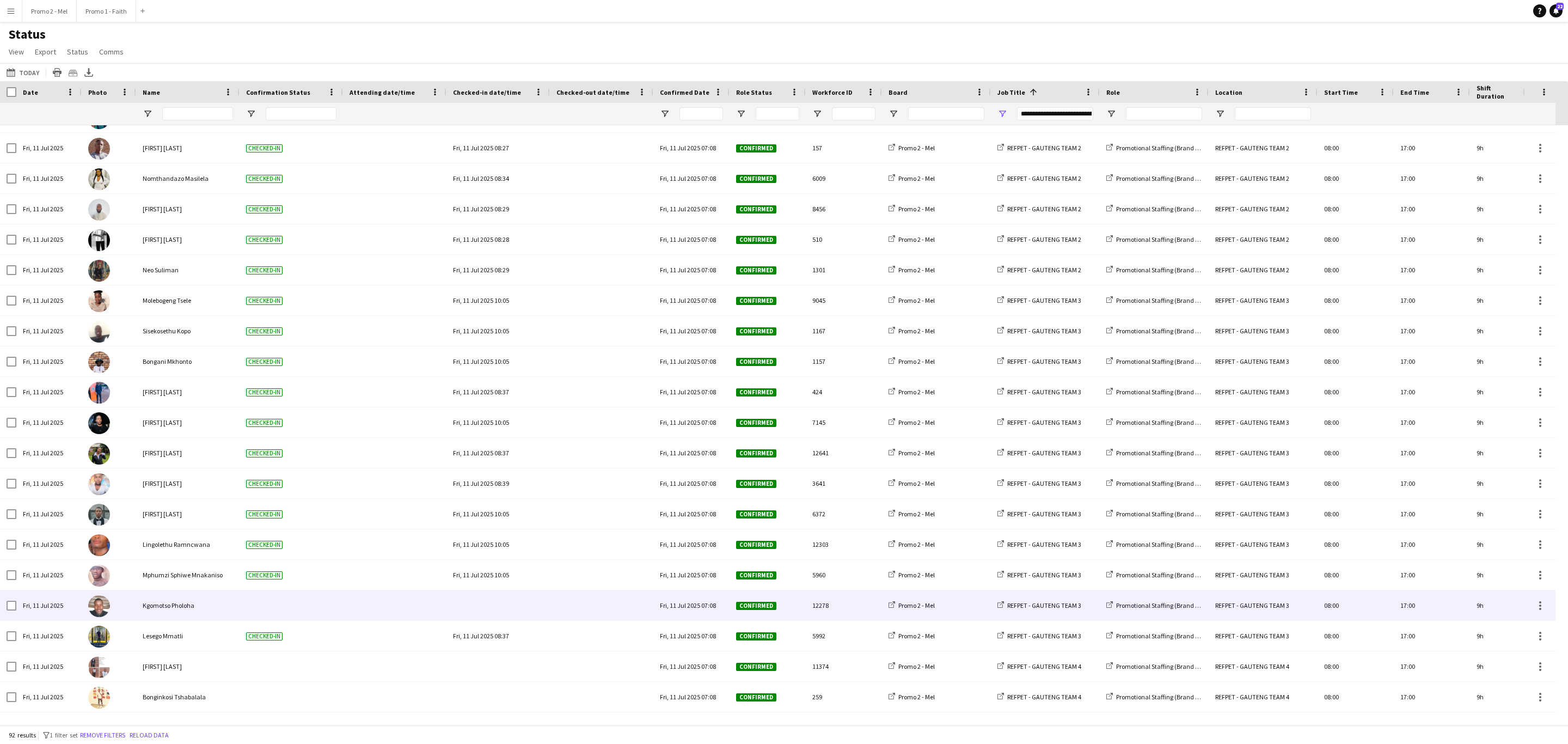 click at bounding box center [498, 605] 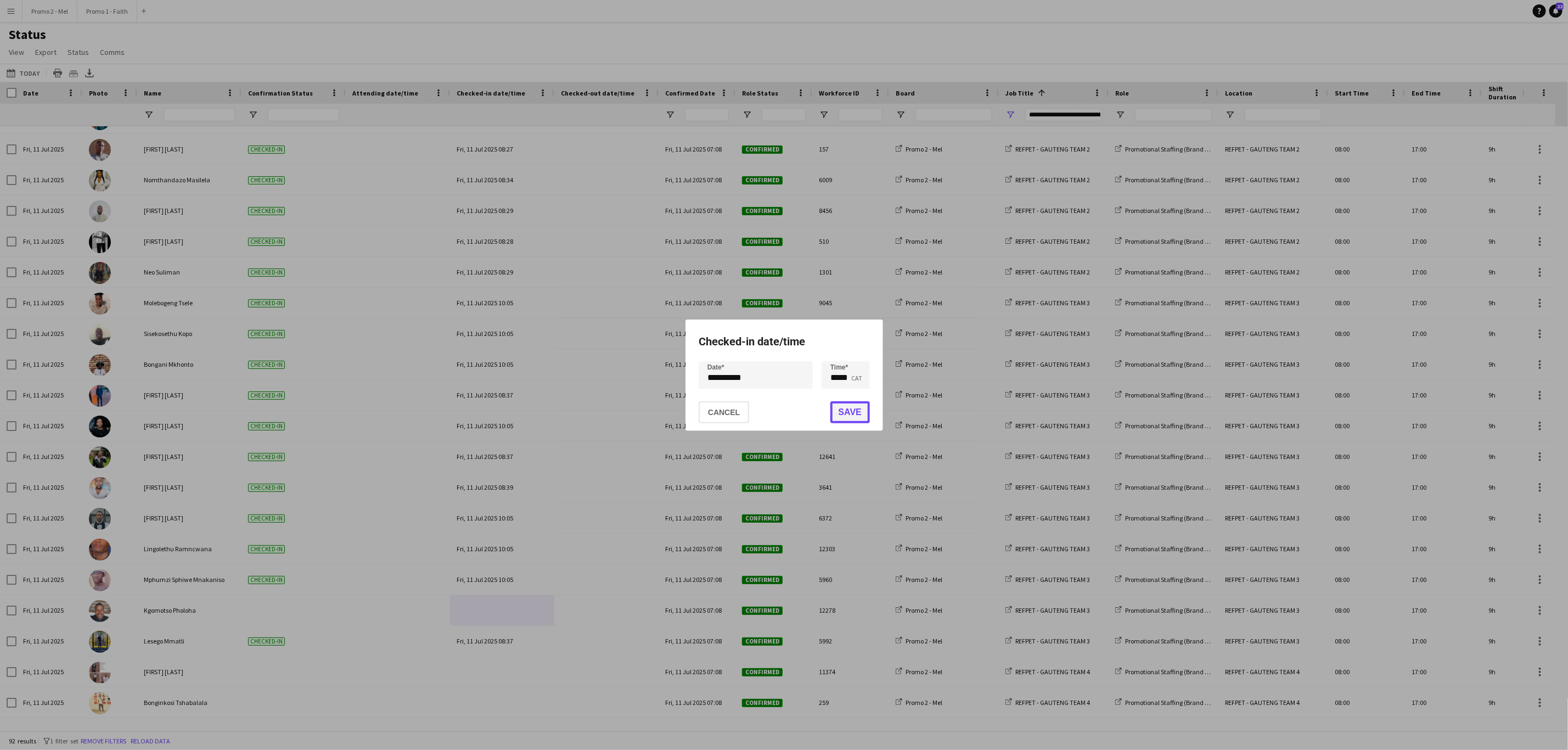 click on "Save" 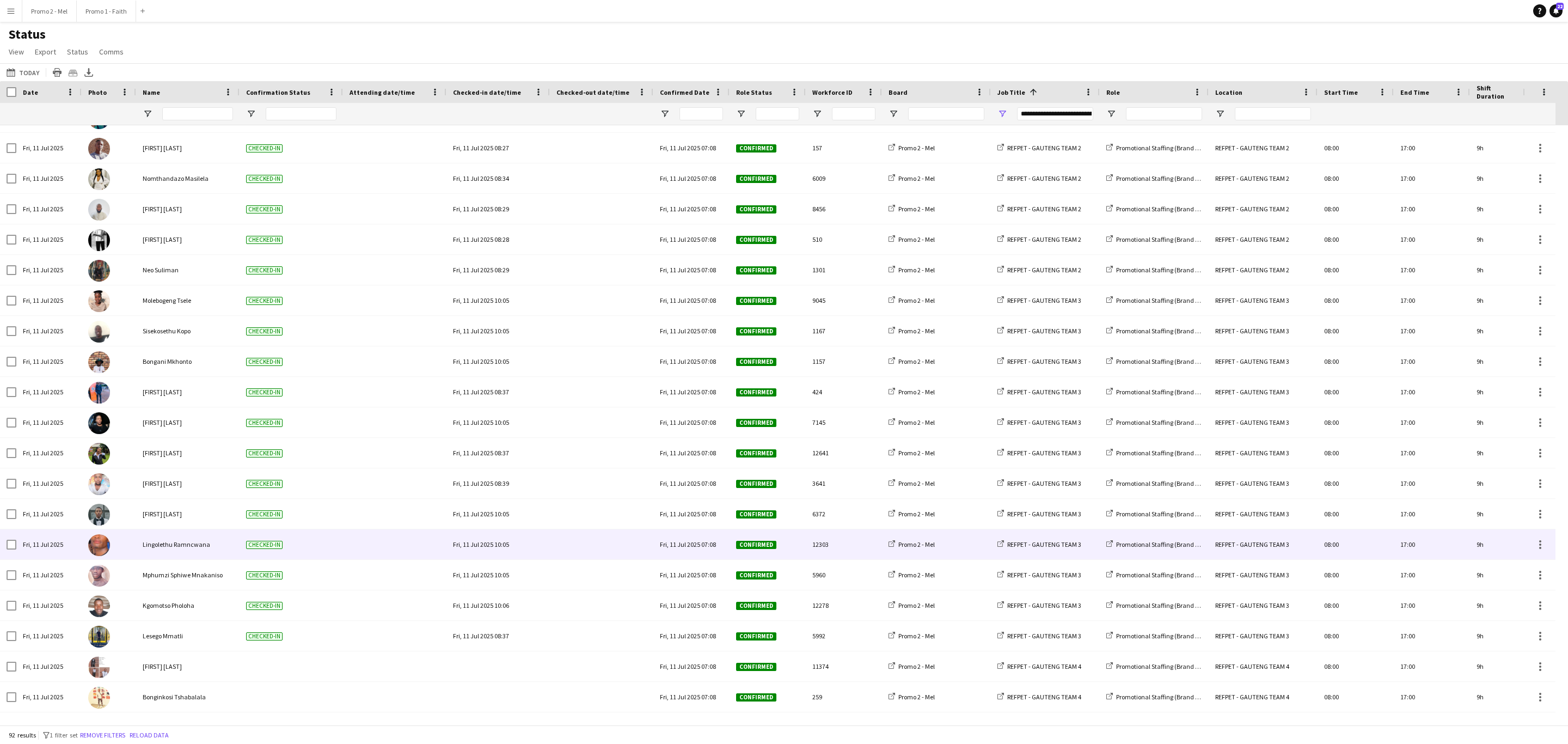 scroll, scrollTop: 634, scrollLeft: 0, axis: vertical 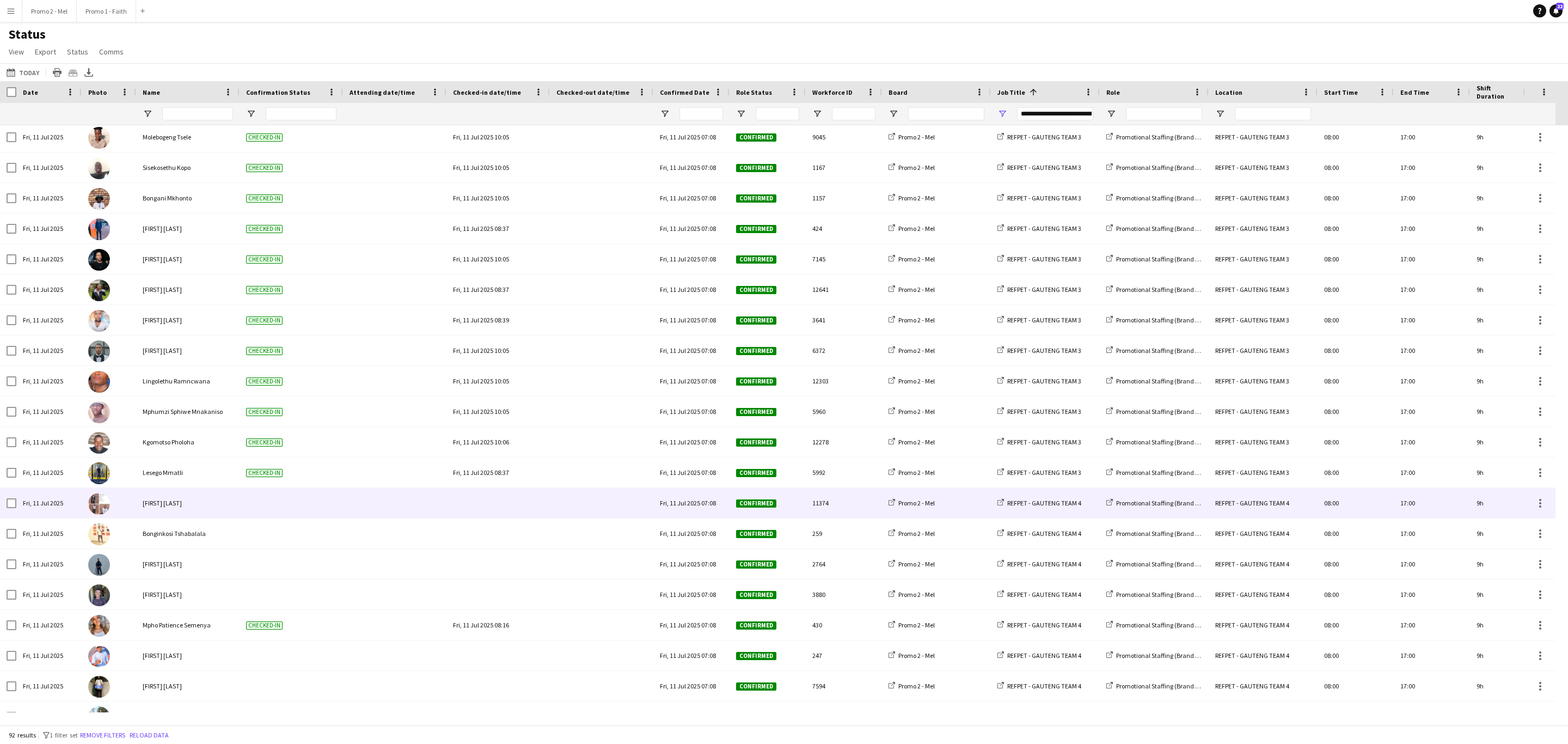 click at bounding box center (498, 503) 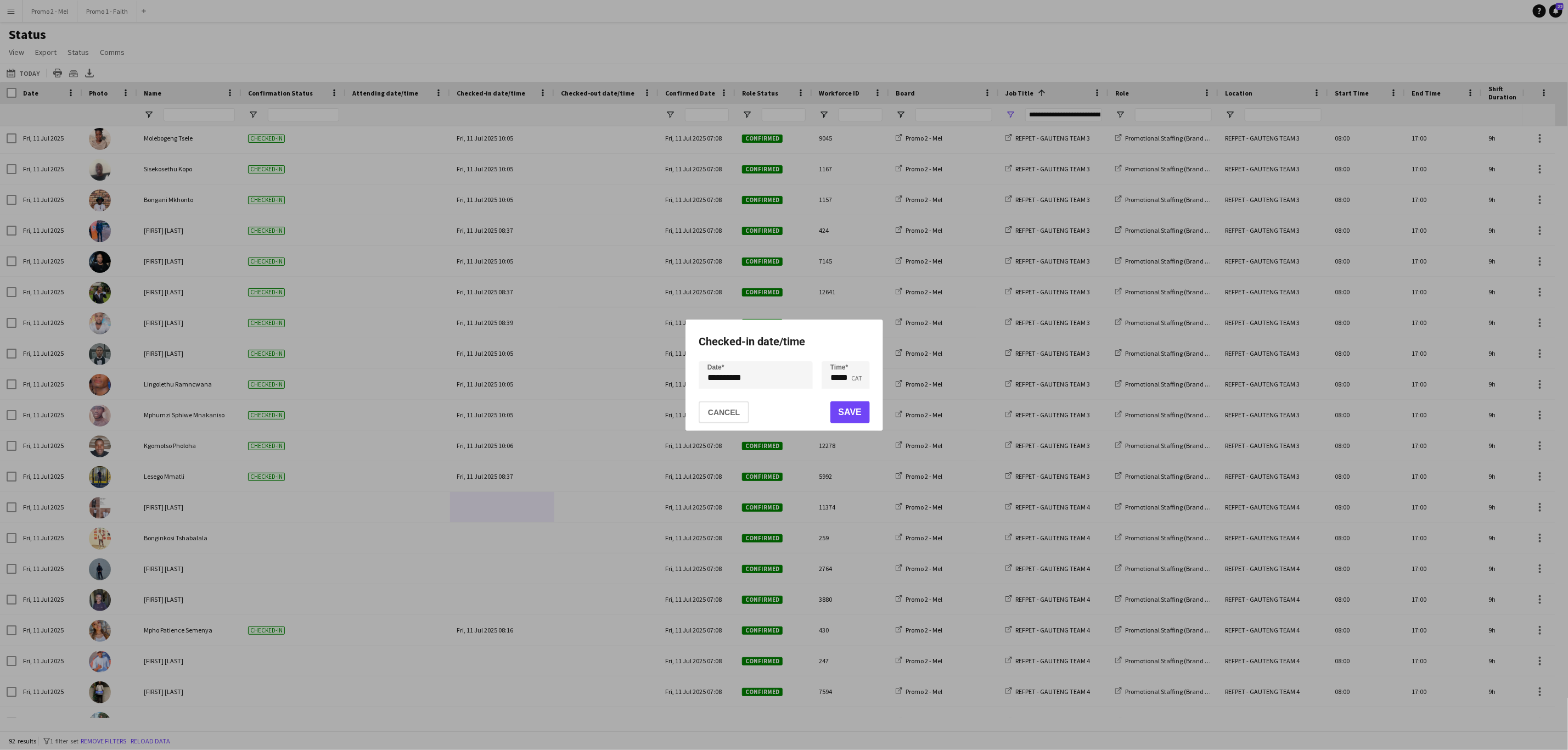 click at bounding box center [784, 375] 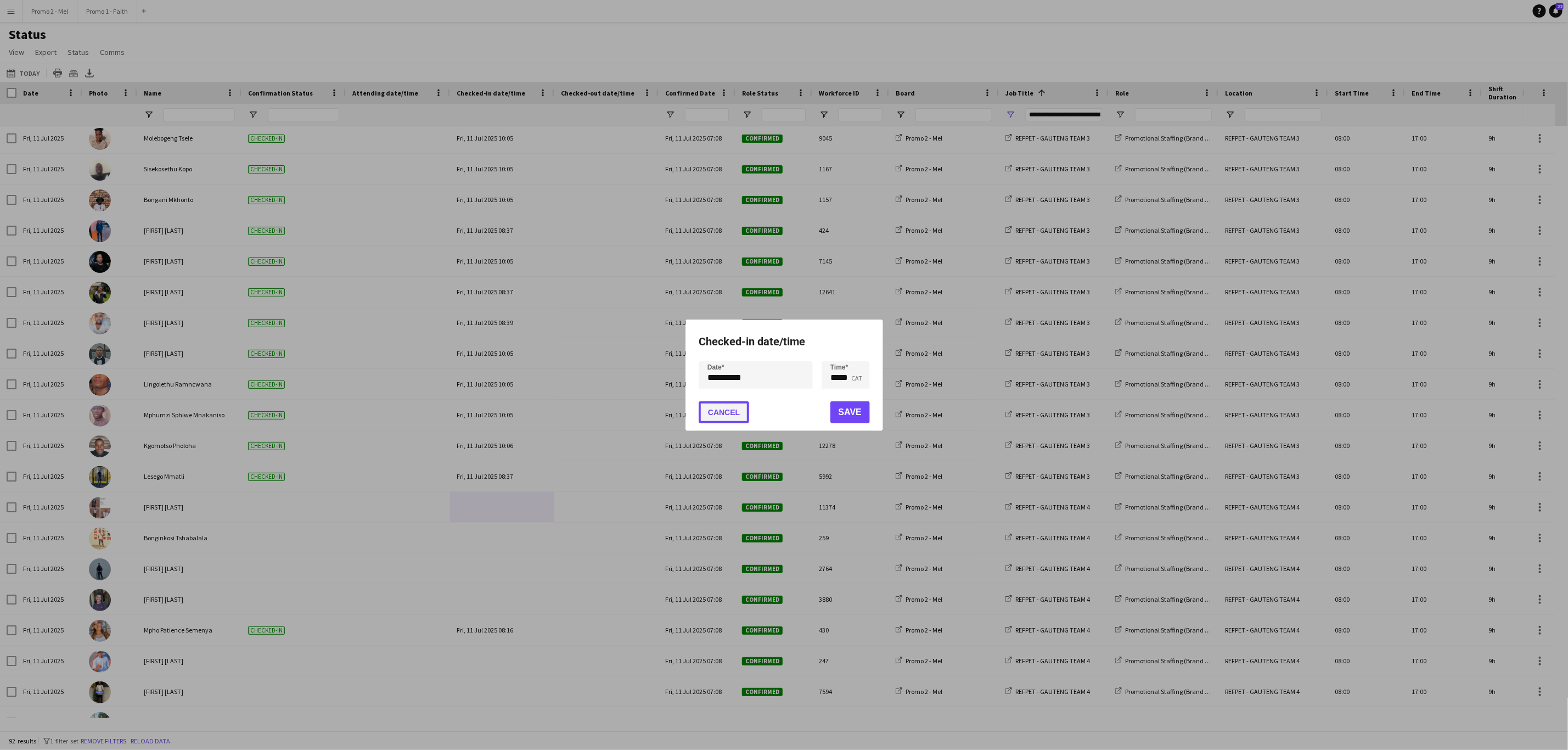 click on "Cancel" 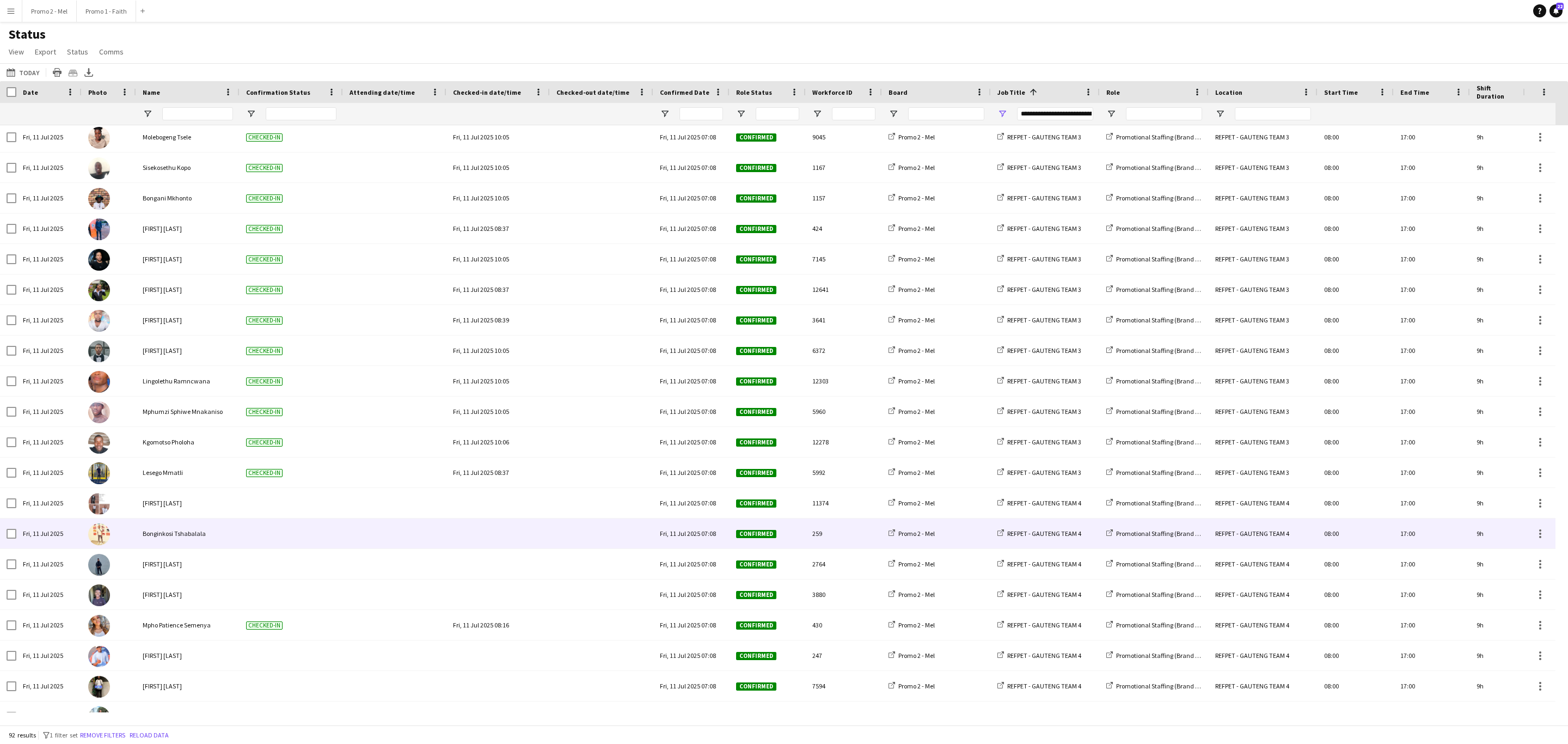 scroll, scrollTop: 863, scrollLeft: 0, axis: vertical 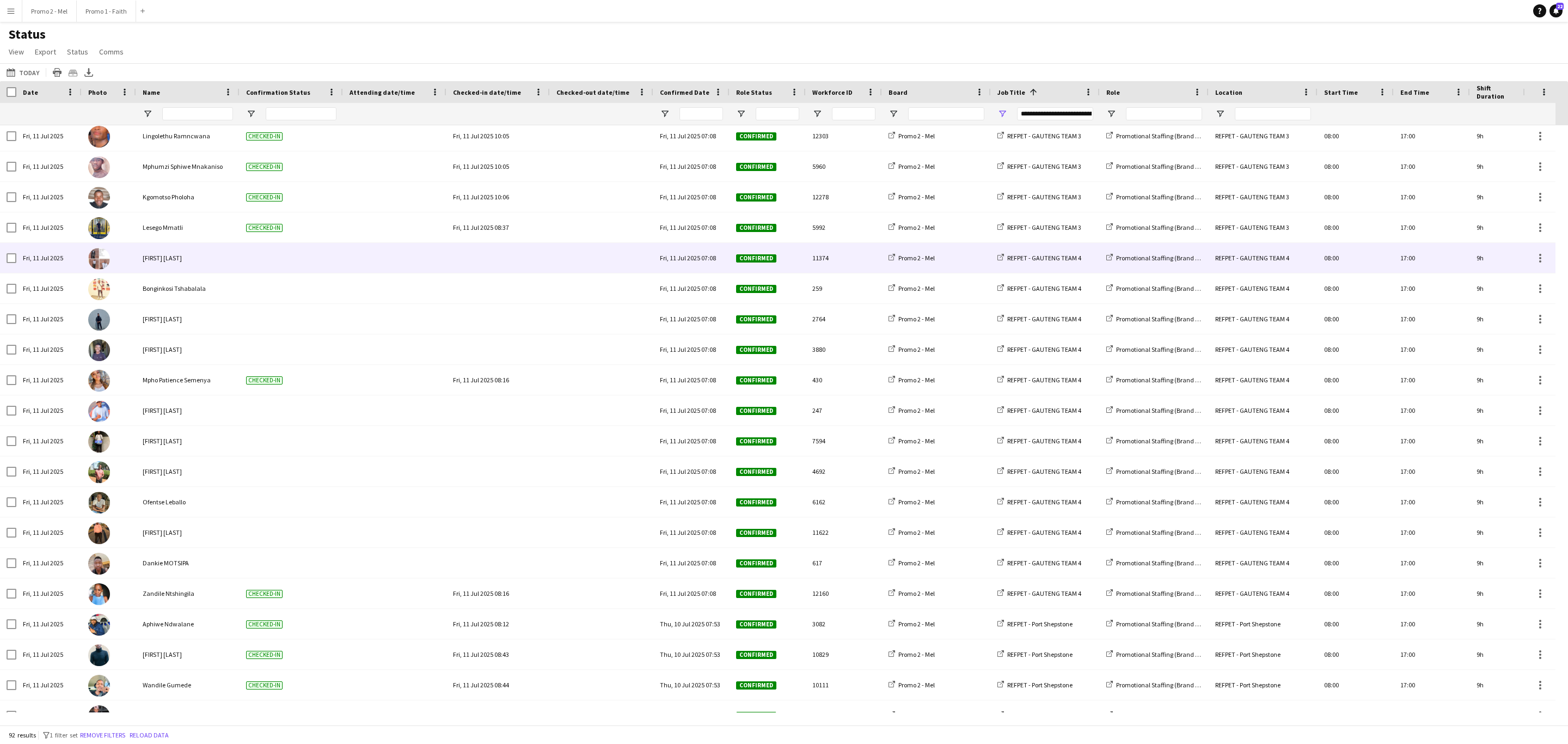 click at bounding box center [498, 258] 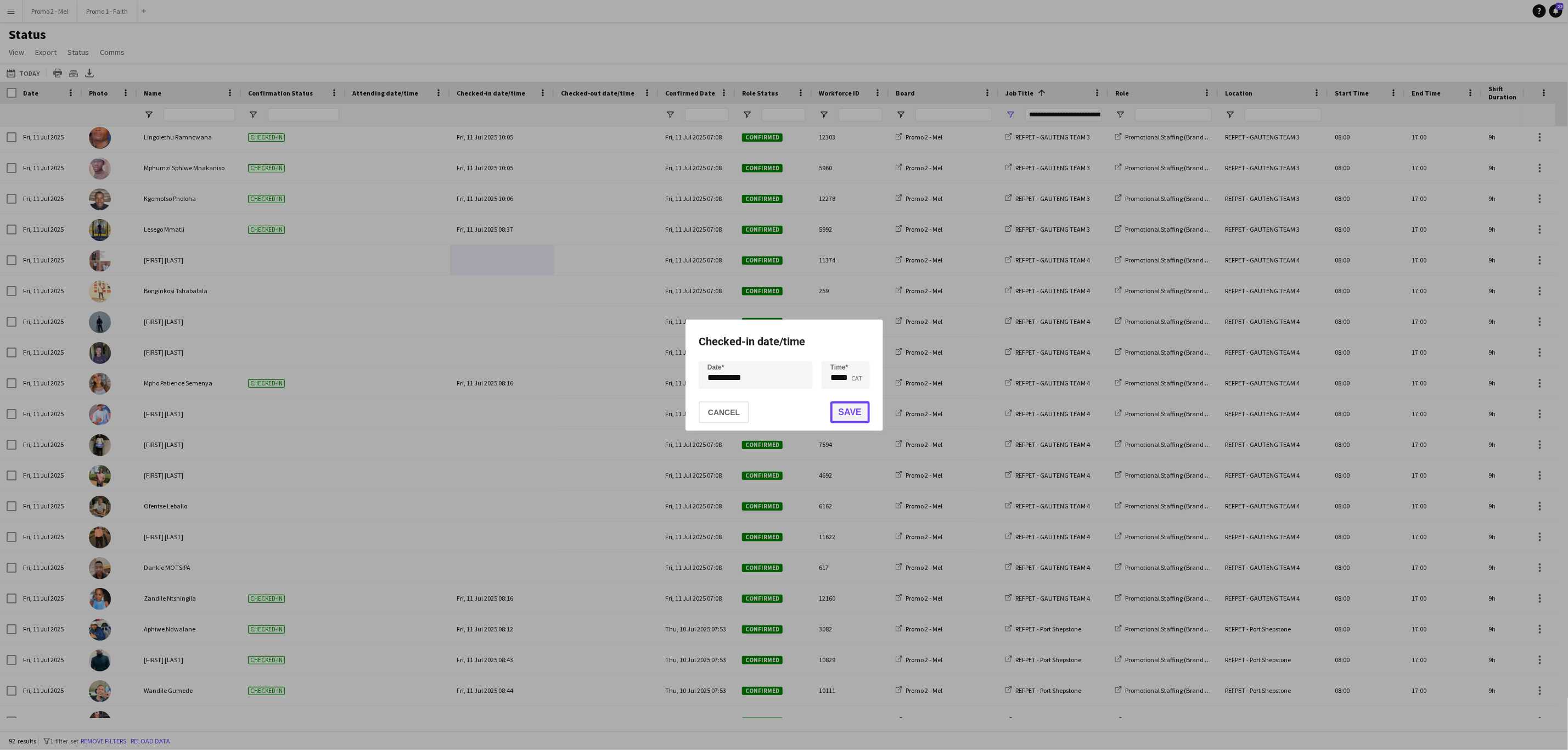 click on "Save" 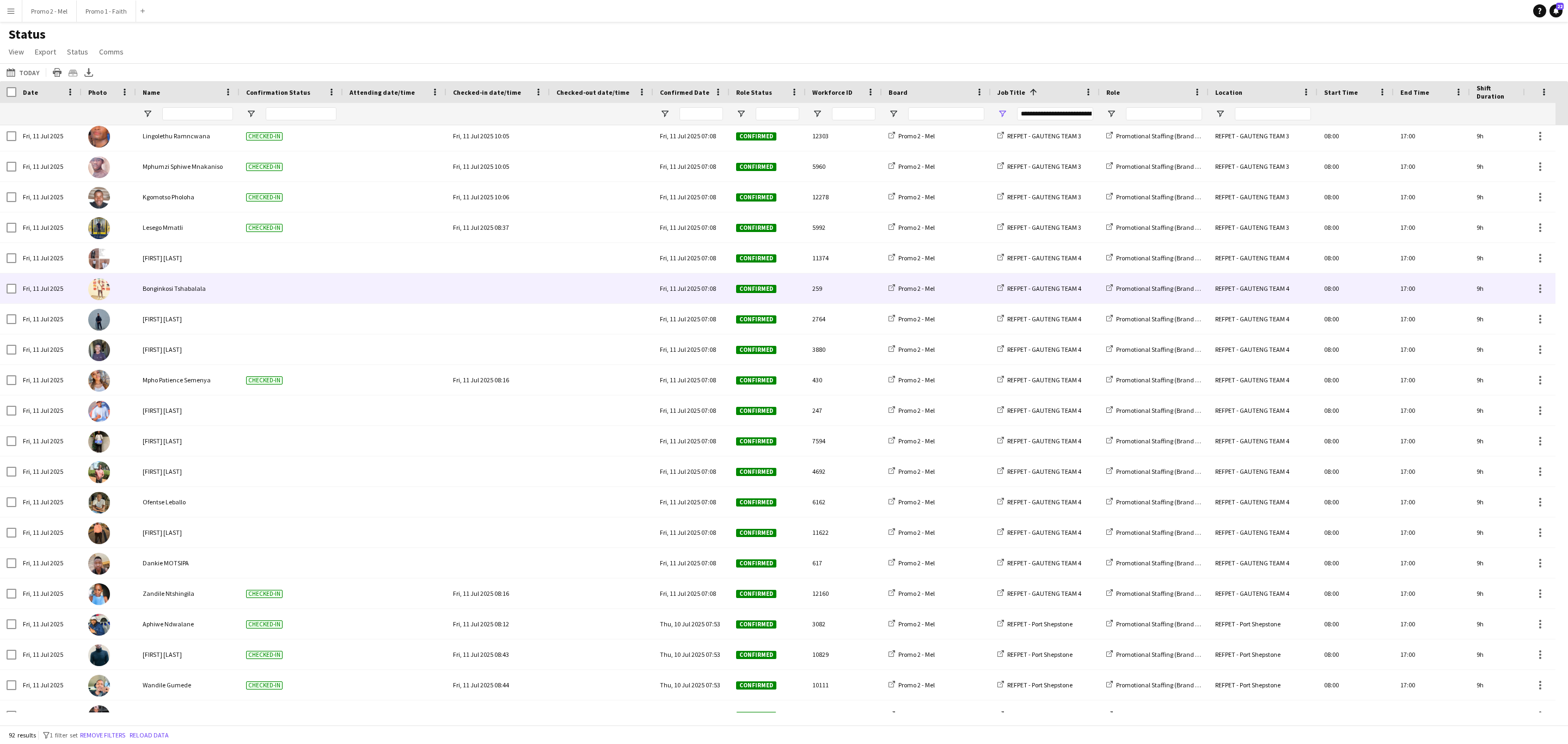 click at bounding box center [498, 288] 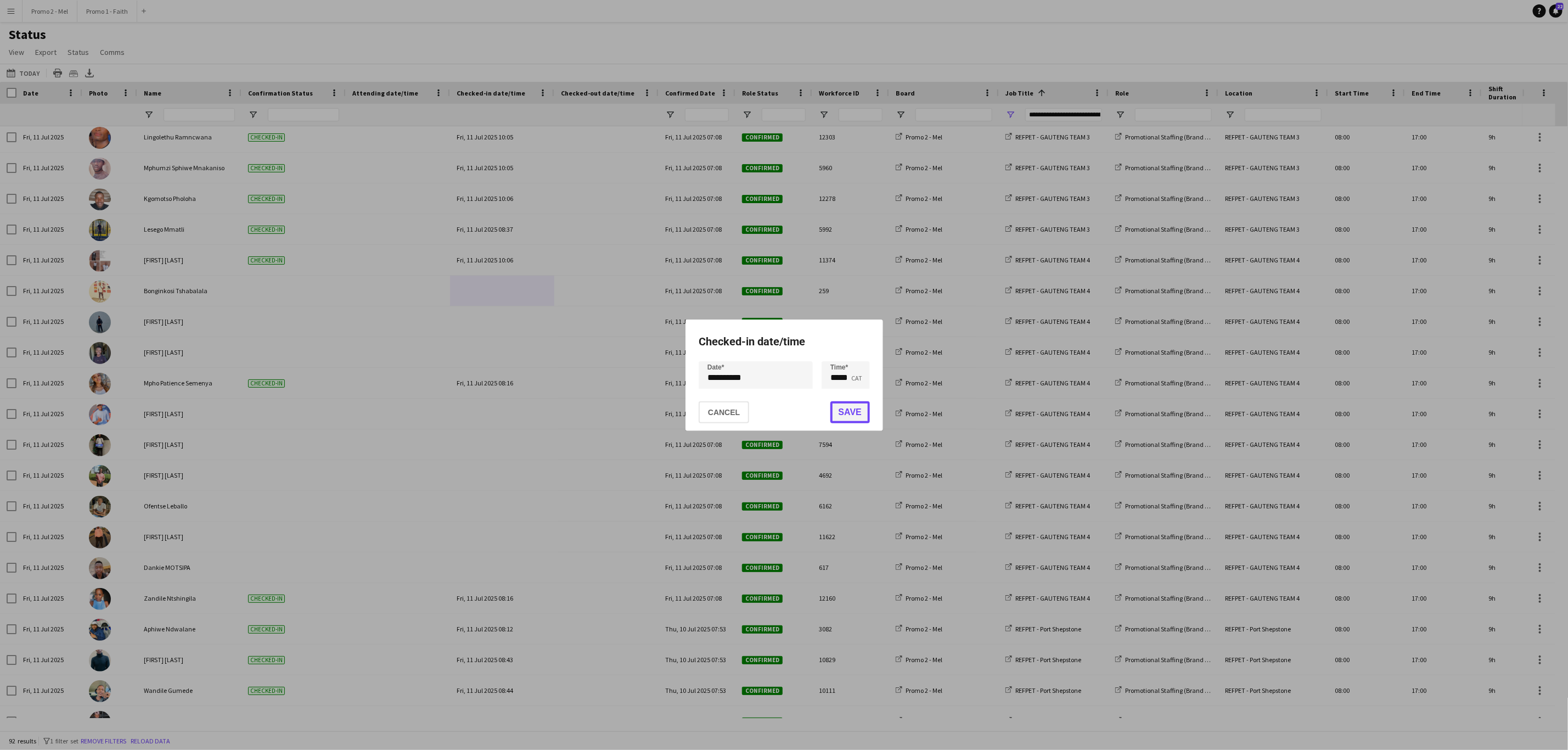 click on "Save" 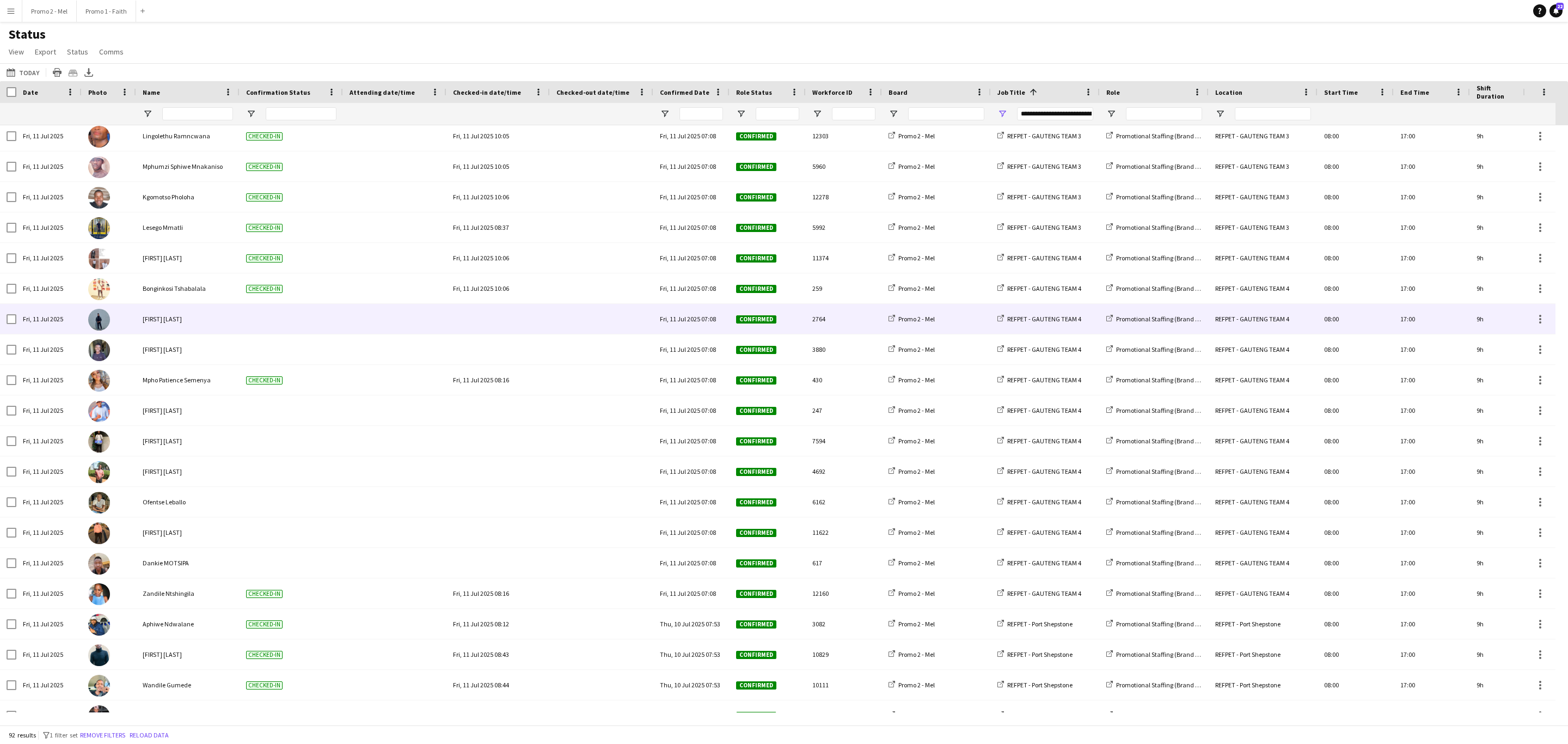 click at bounding box center (498, 319) 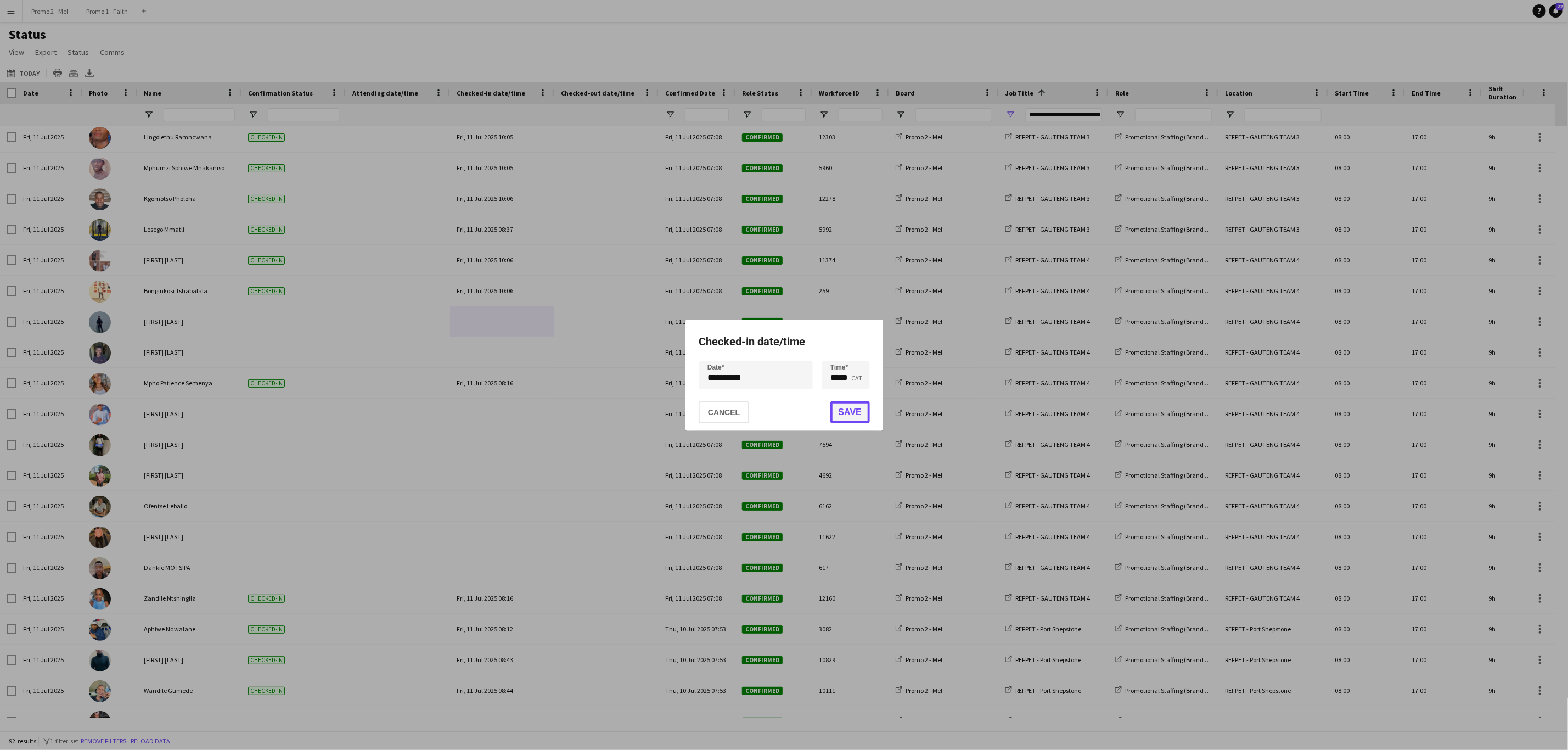 click on "Save" 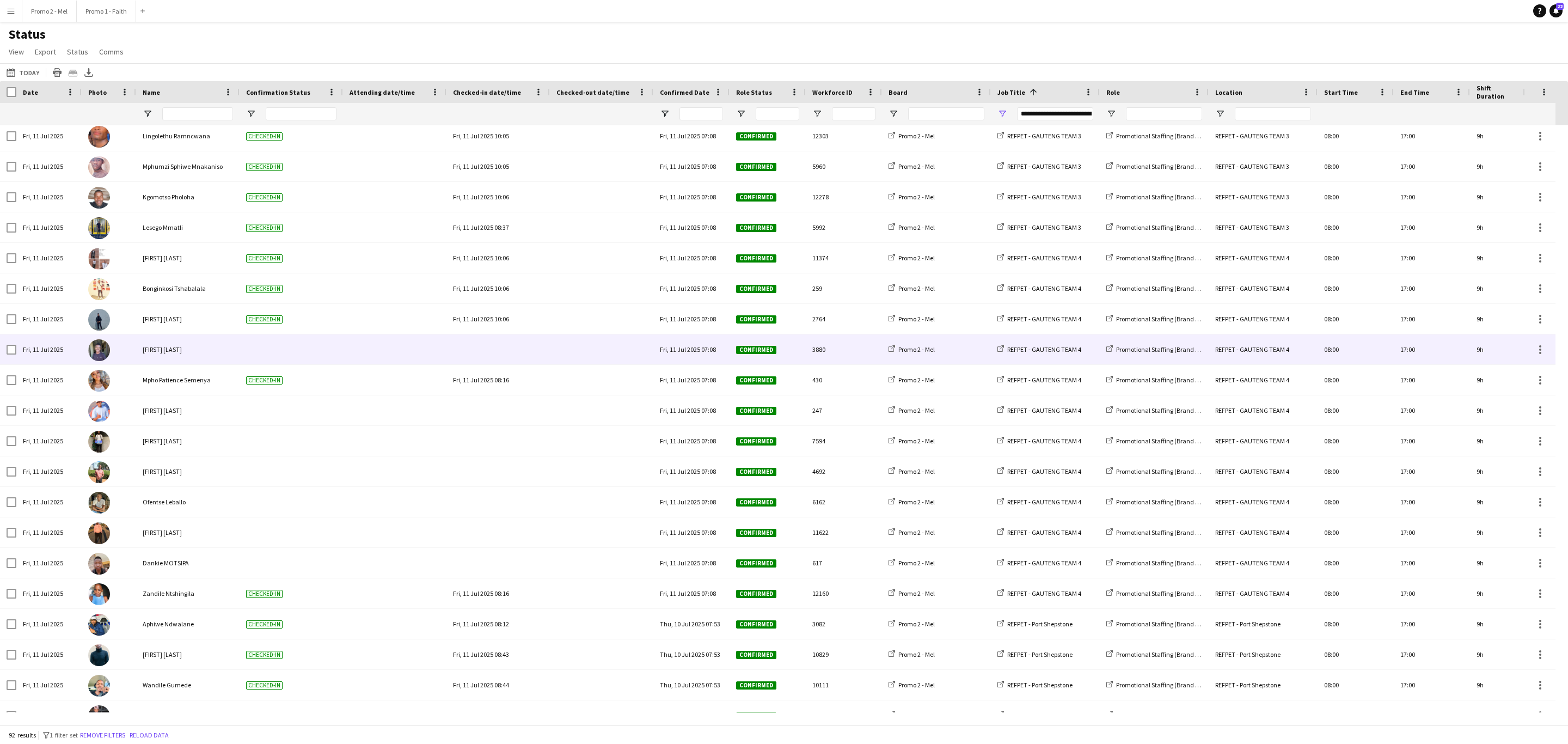click at bounding box center [498, 349] 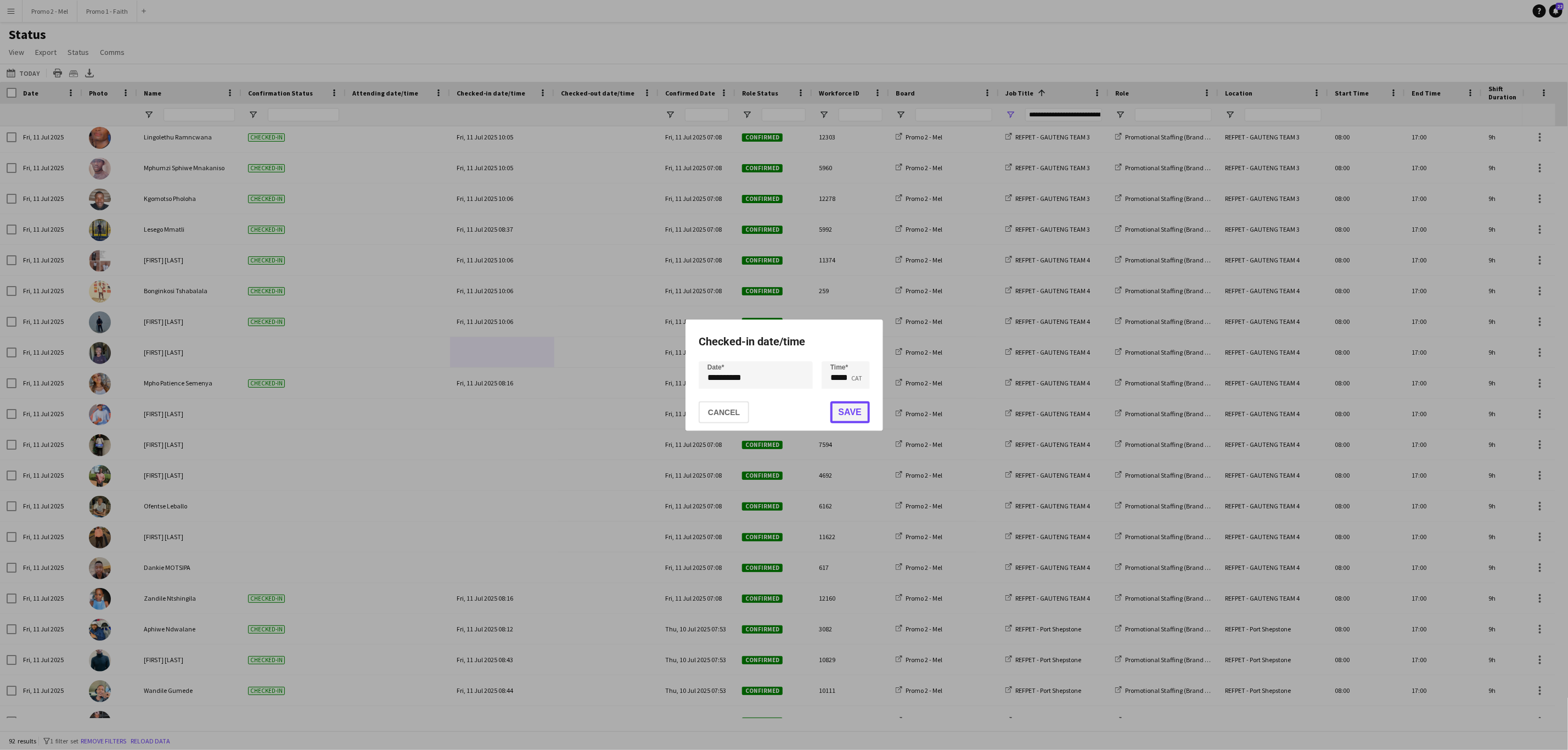 click on "Save" 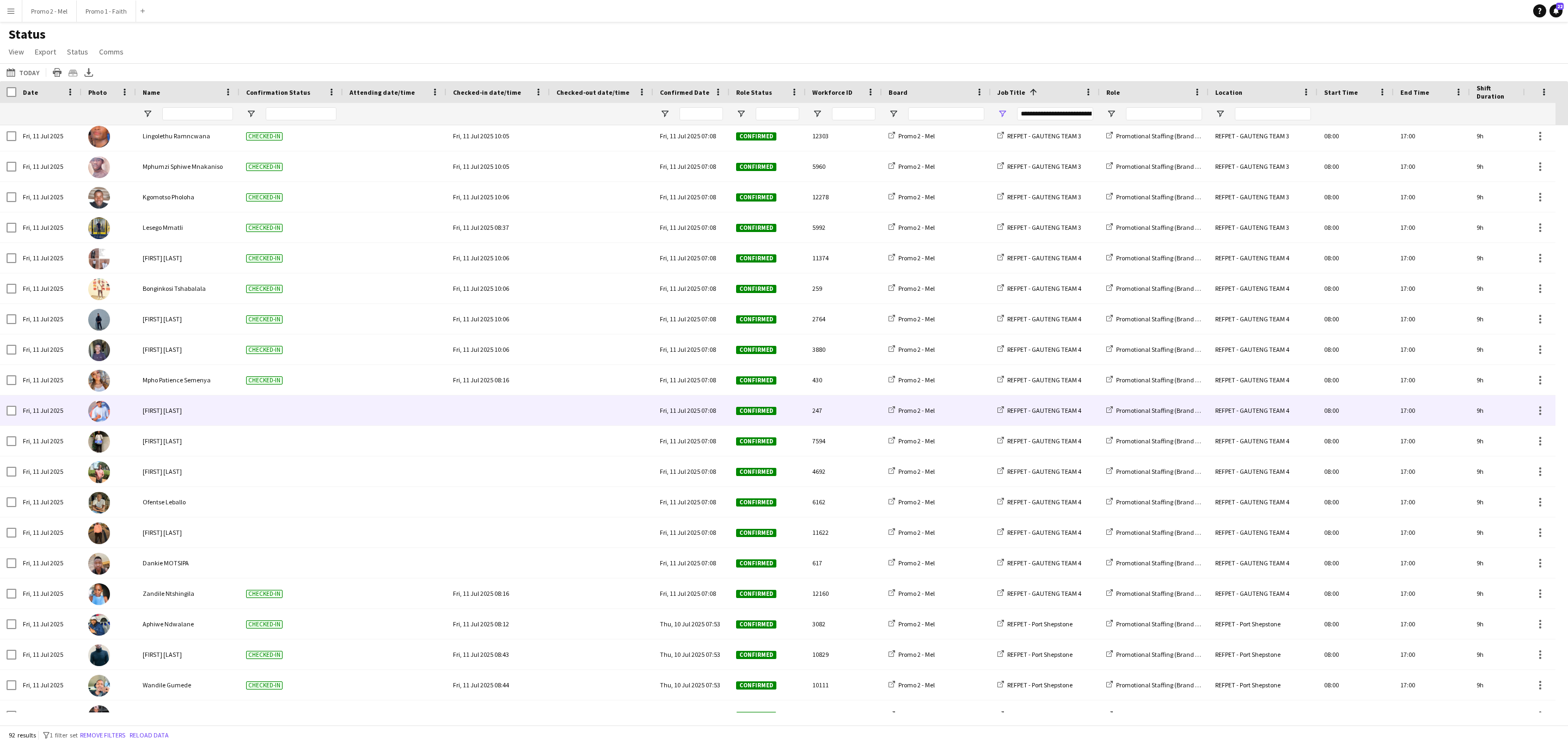 click at bounding box center [498, 410] 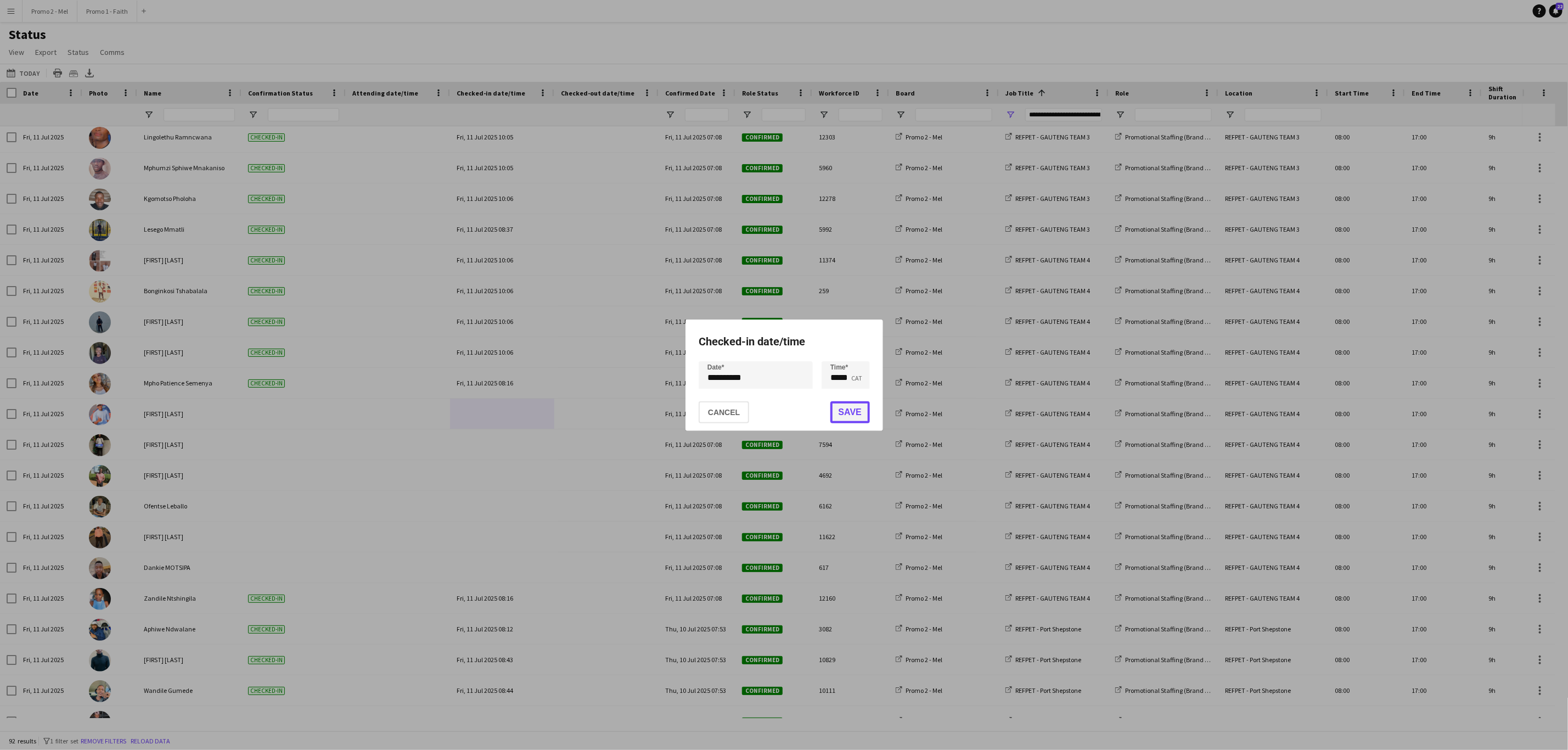 click on "Save" 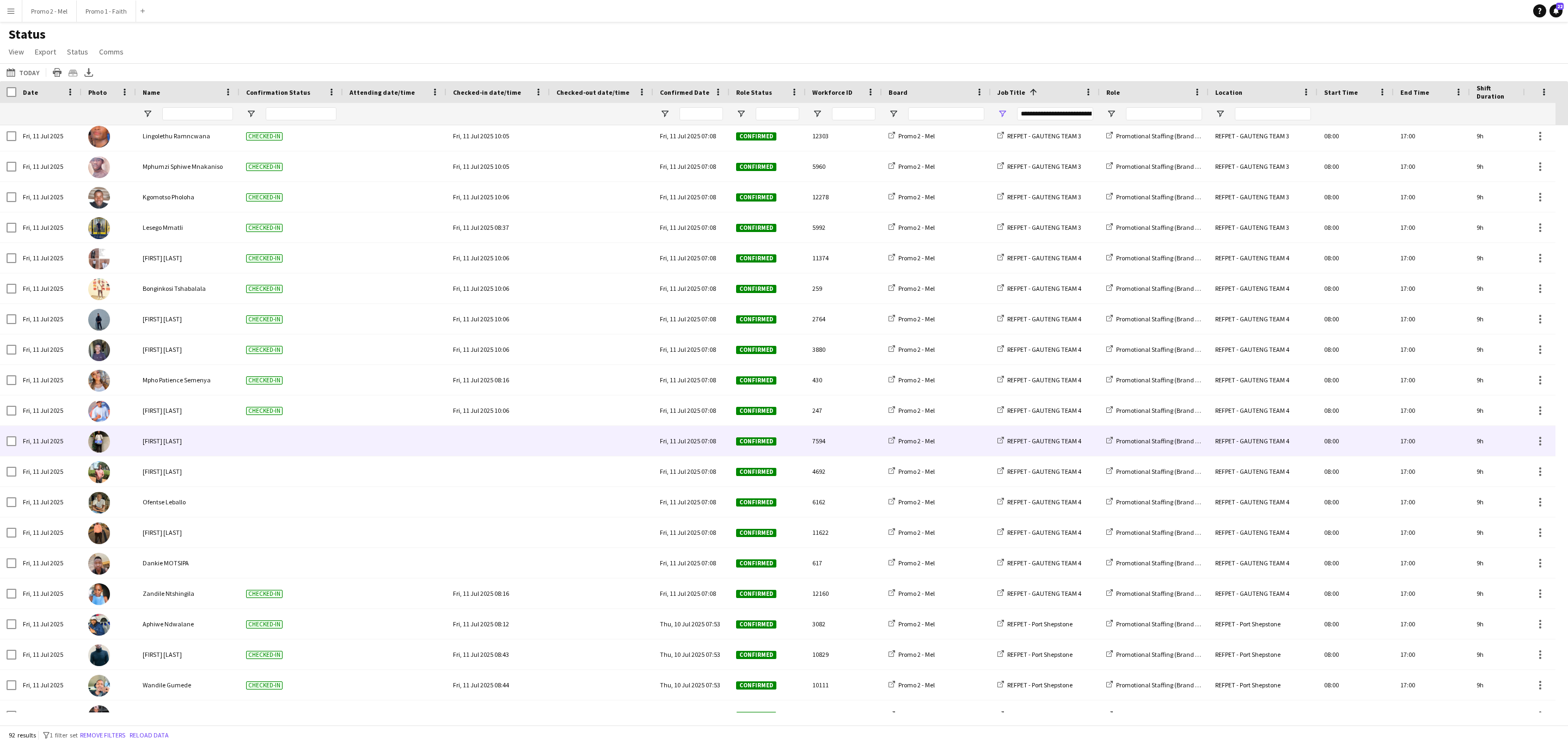 click at bounding box center (498, 441) 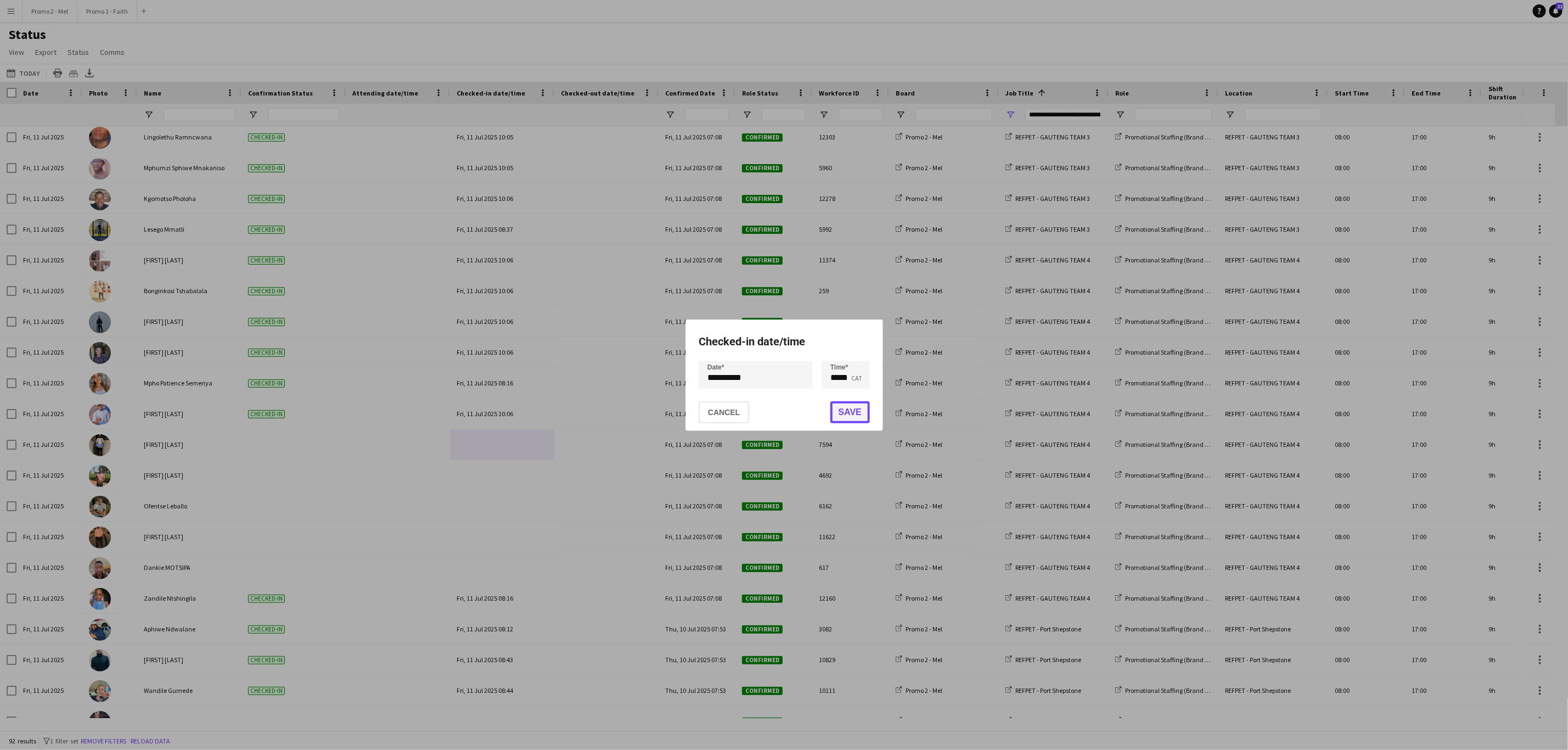 click on "Save" 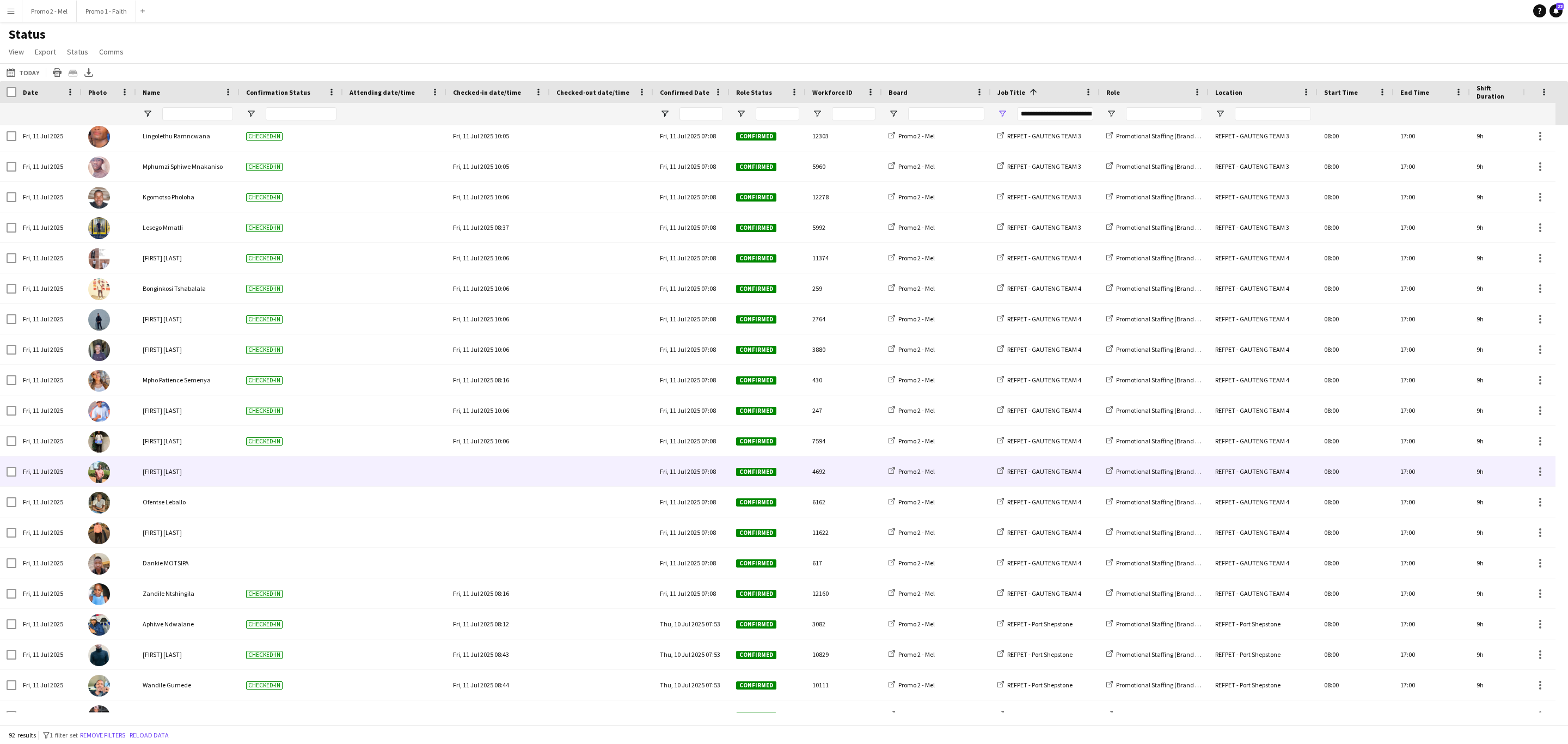click at bounding box center [498, 471] 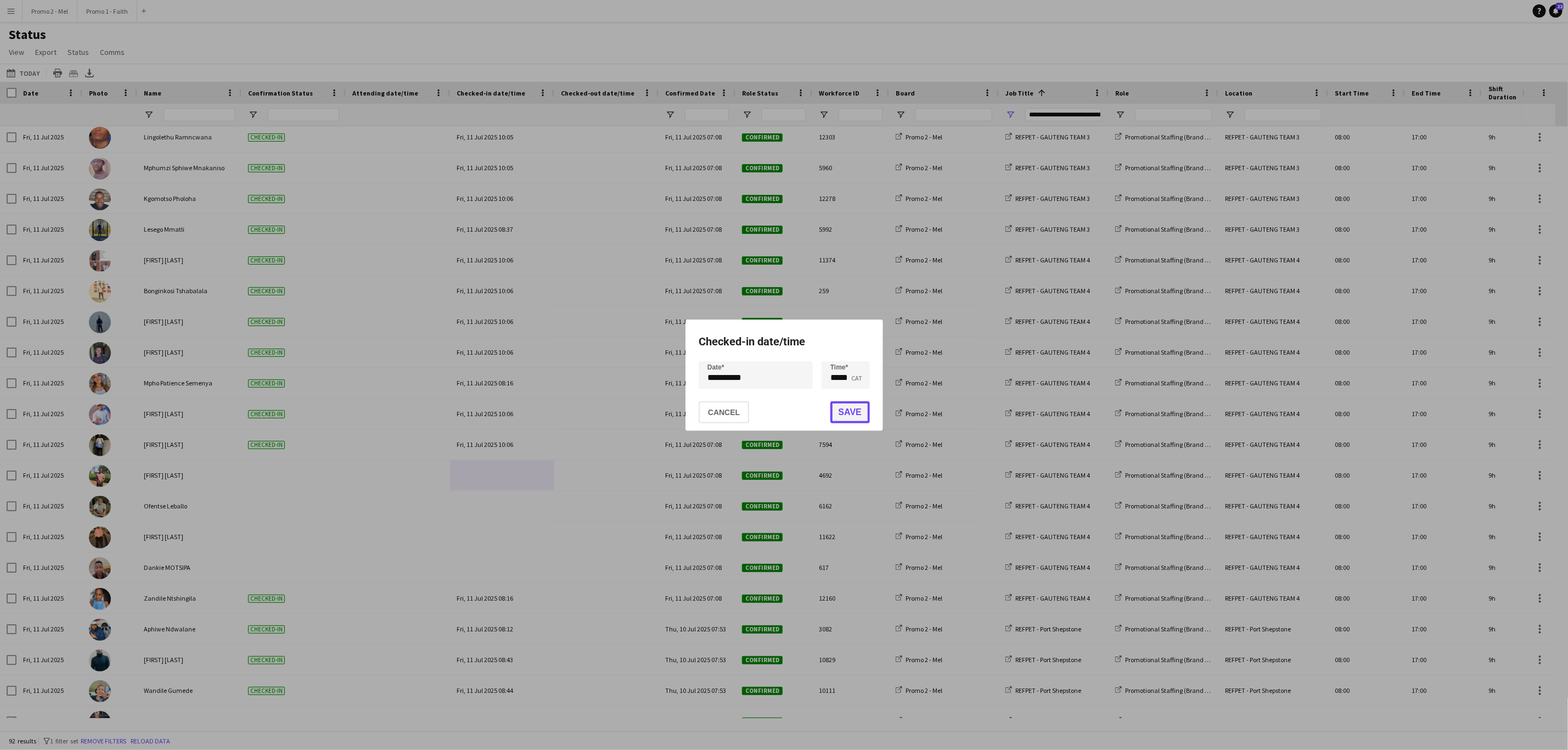 drag, startPoint x: 851, startPoint y: 409, endPoint x: 834, endPoint y: 422, distance: 21.40093 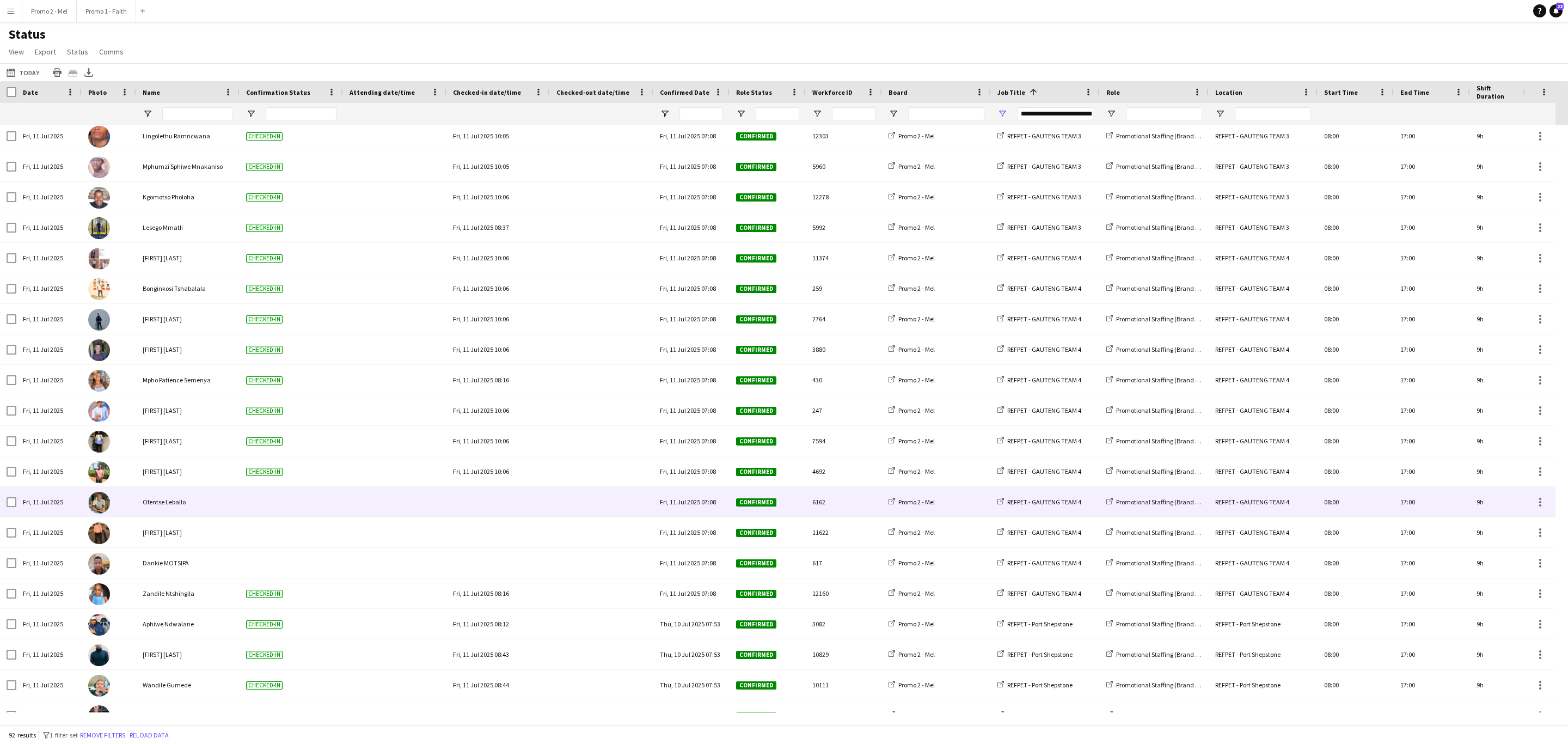 click at bounding box center (498, 502) 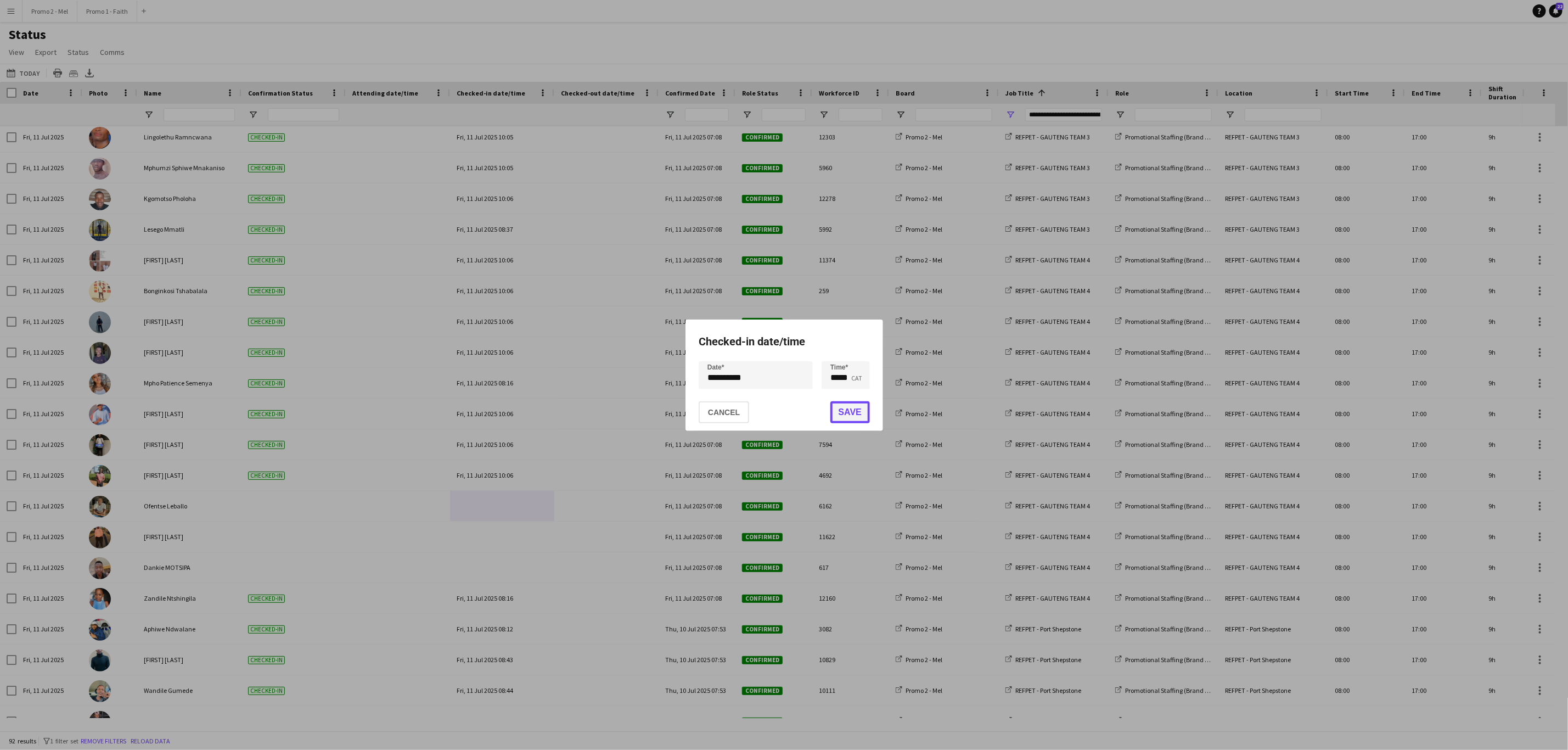 click on "Save" 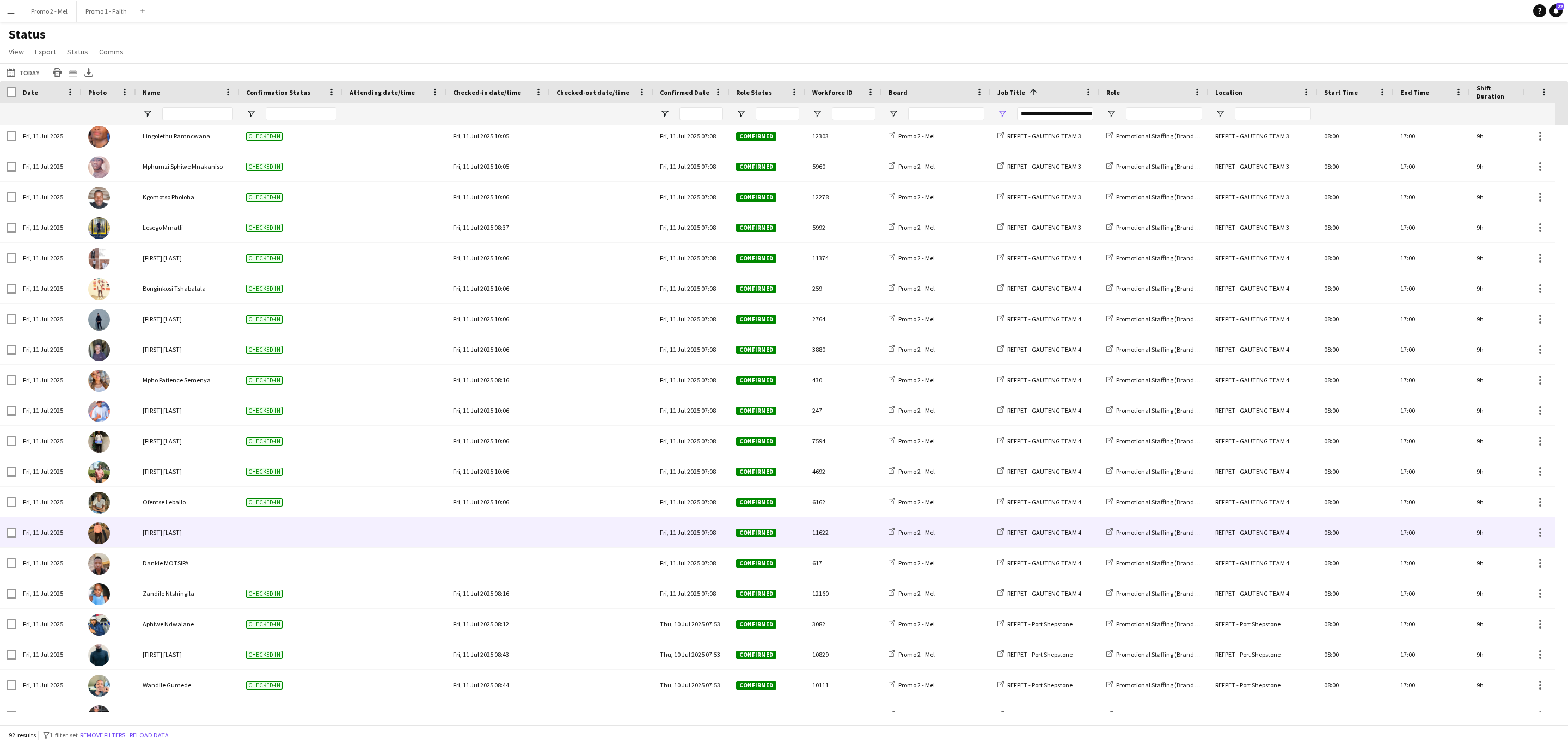 click at bounding box center (498, 532) 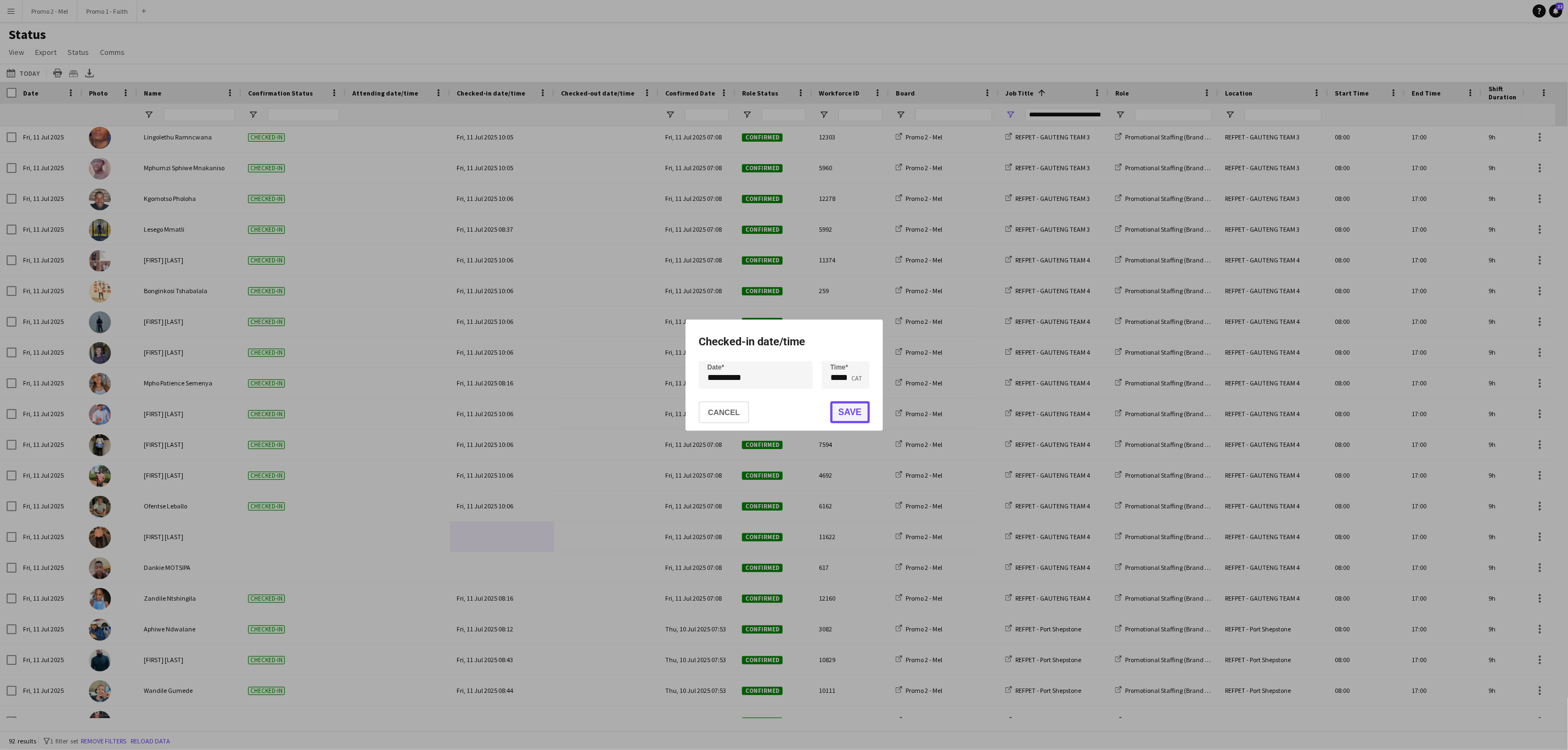 click on "Save" 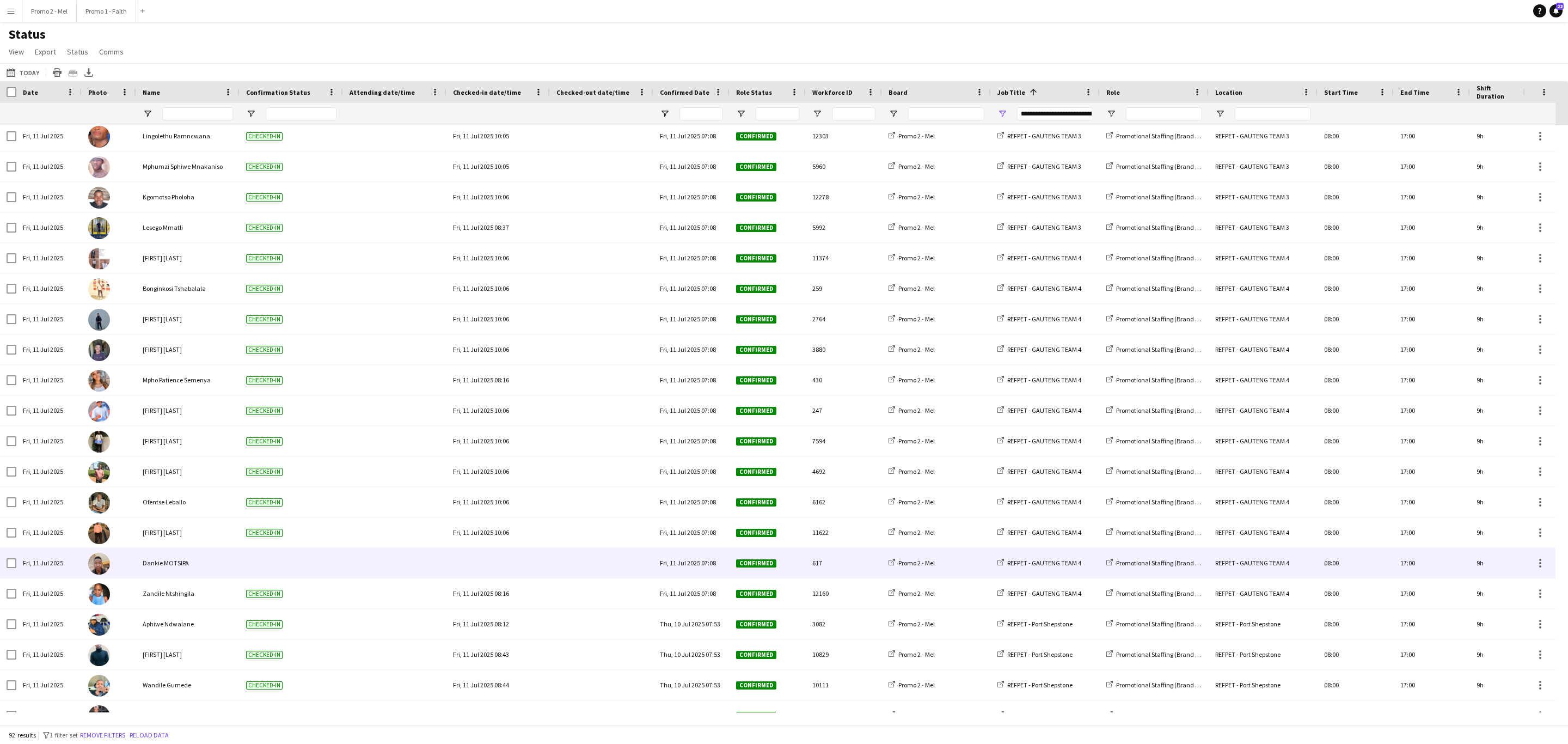 click at bounding box center [498, 563] 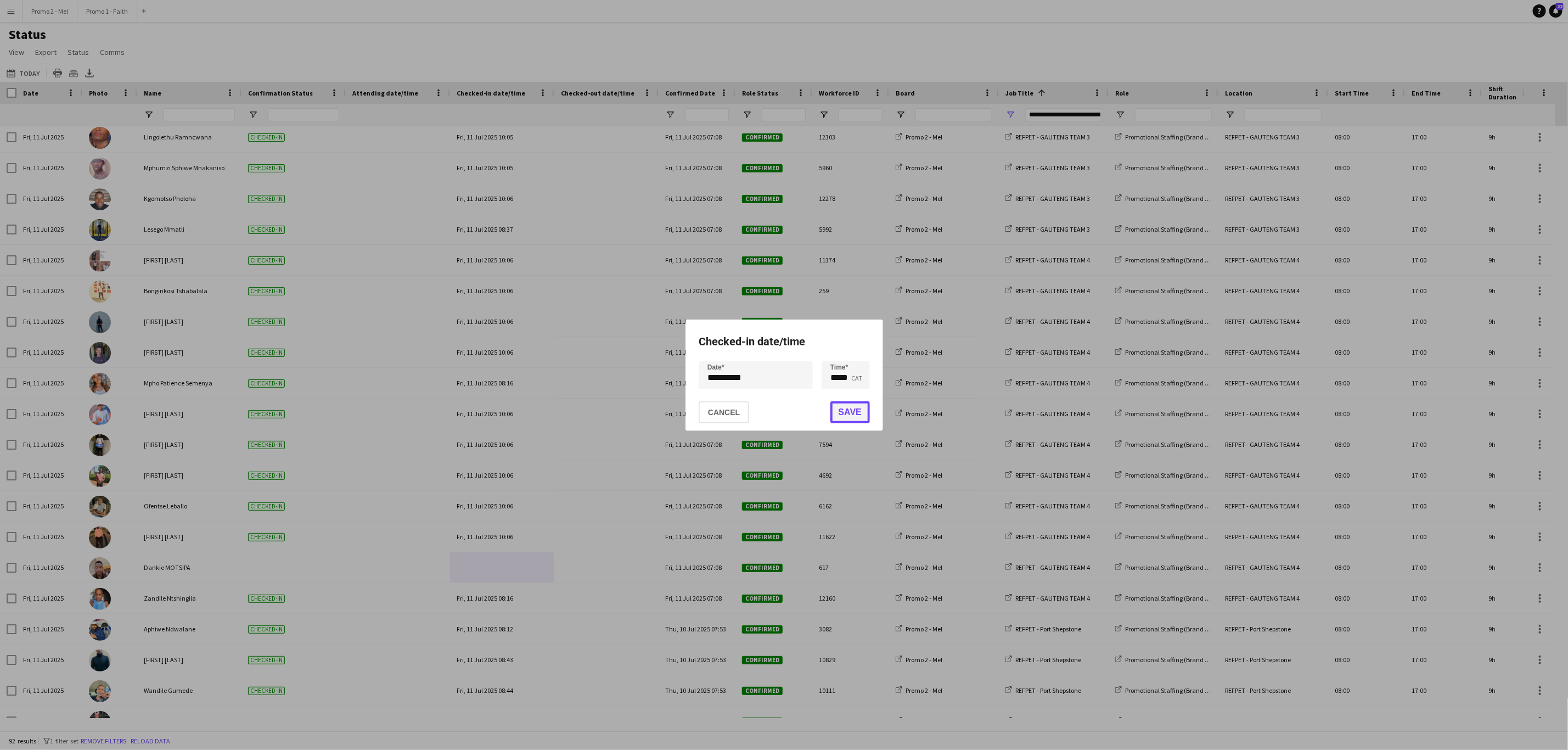 click on "Save" 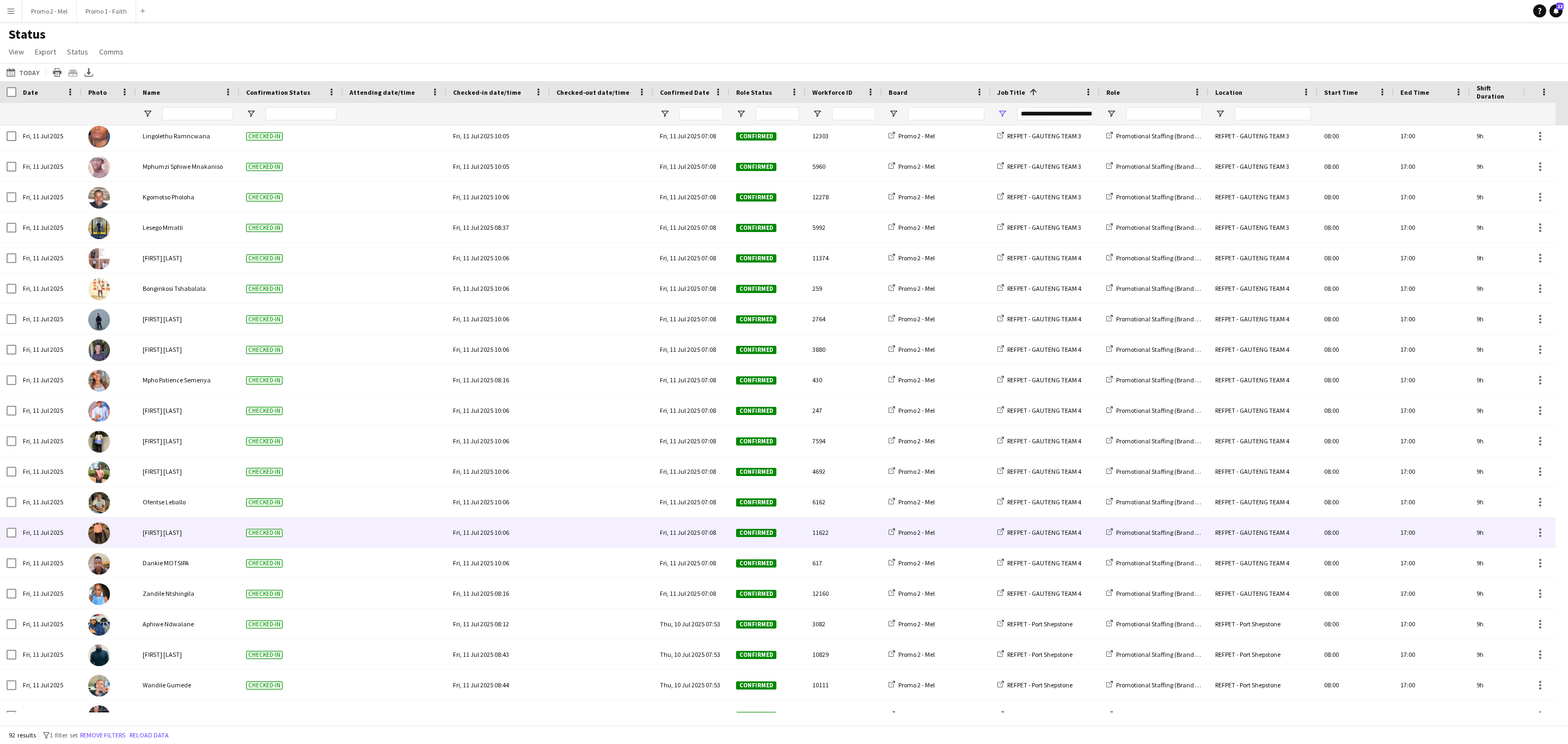 scroll, scrollTop: 1115, scrollLeft: 0, axis: vertical 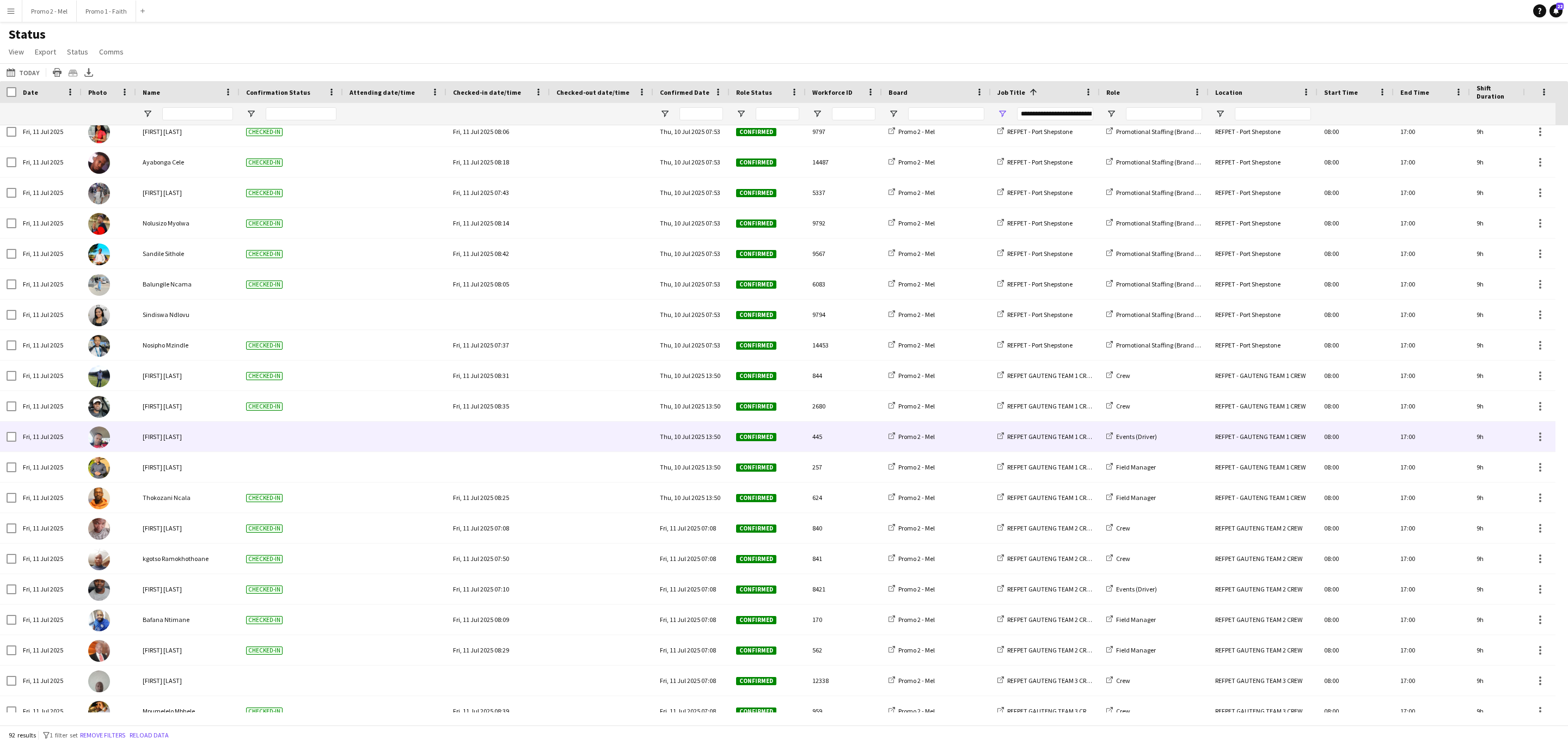 click at bounding box center [498, 436] 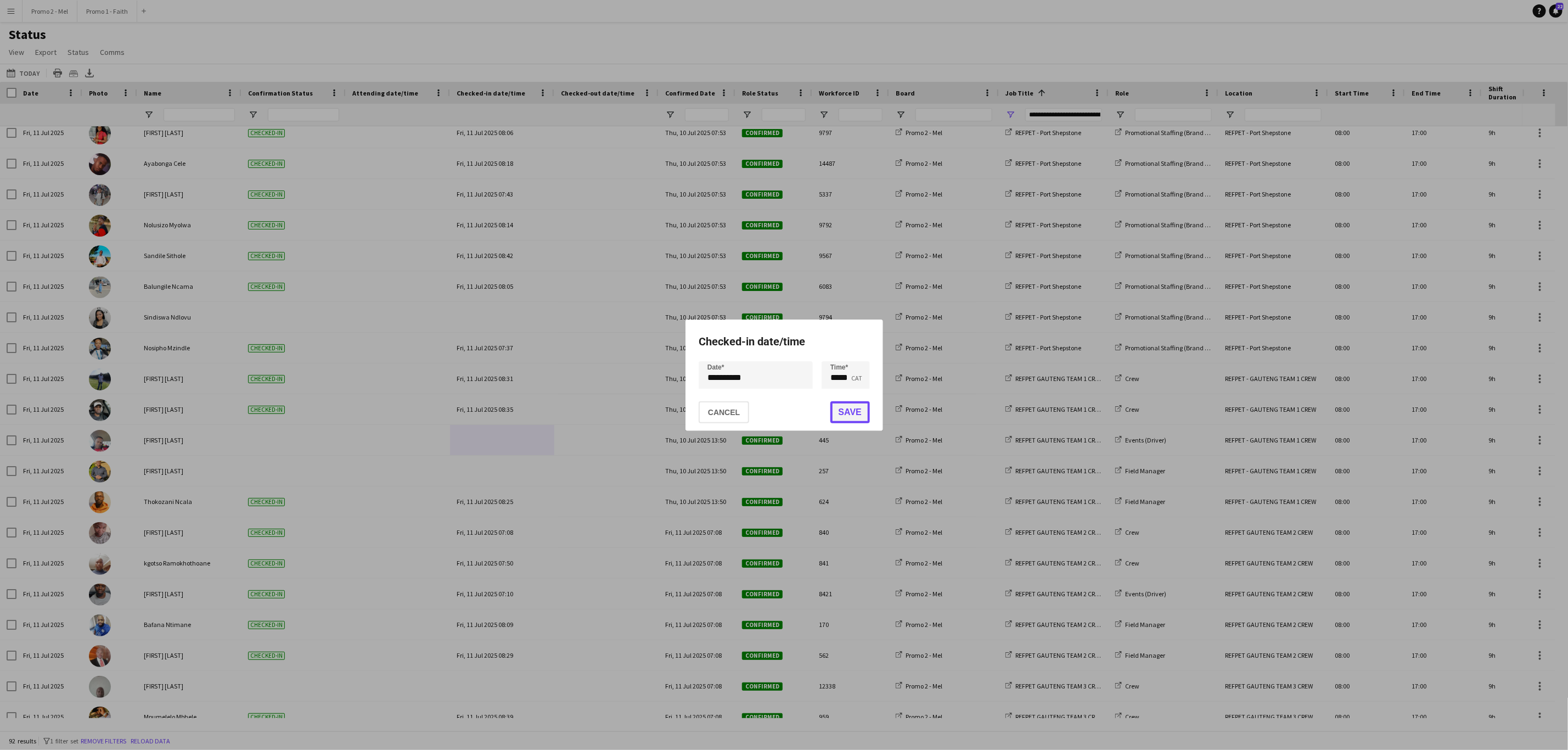 click on "Save" 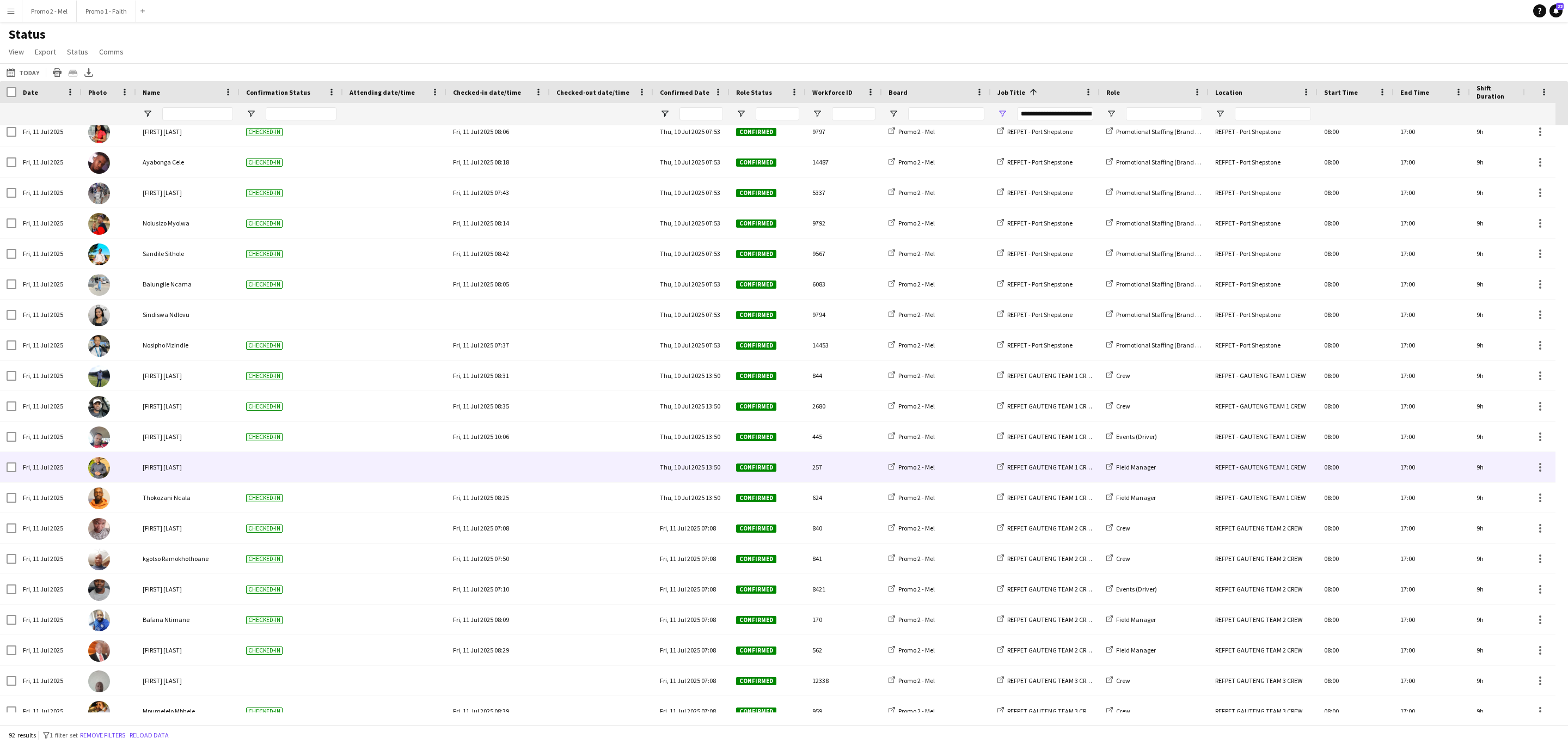 click at bounding box center [498, 467] 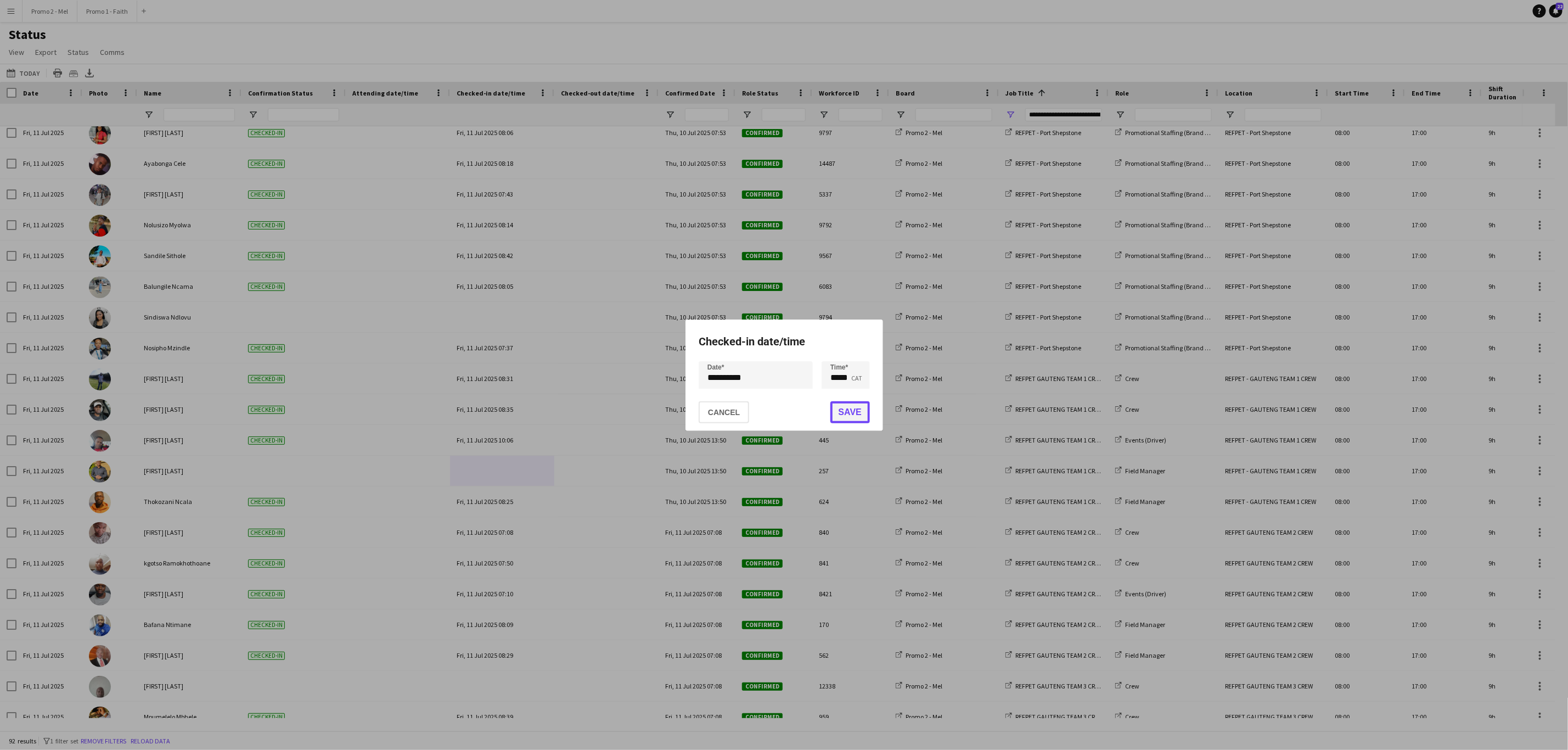 click on "Save" 